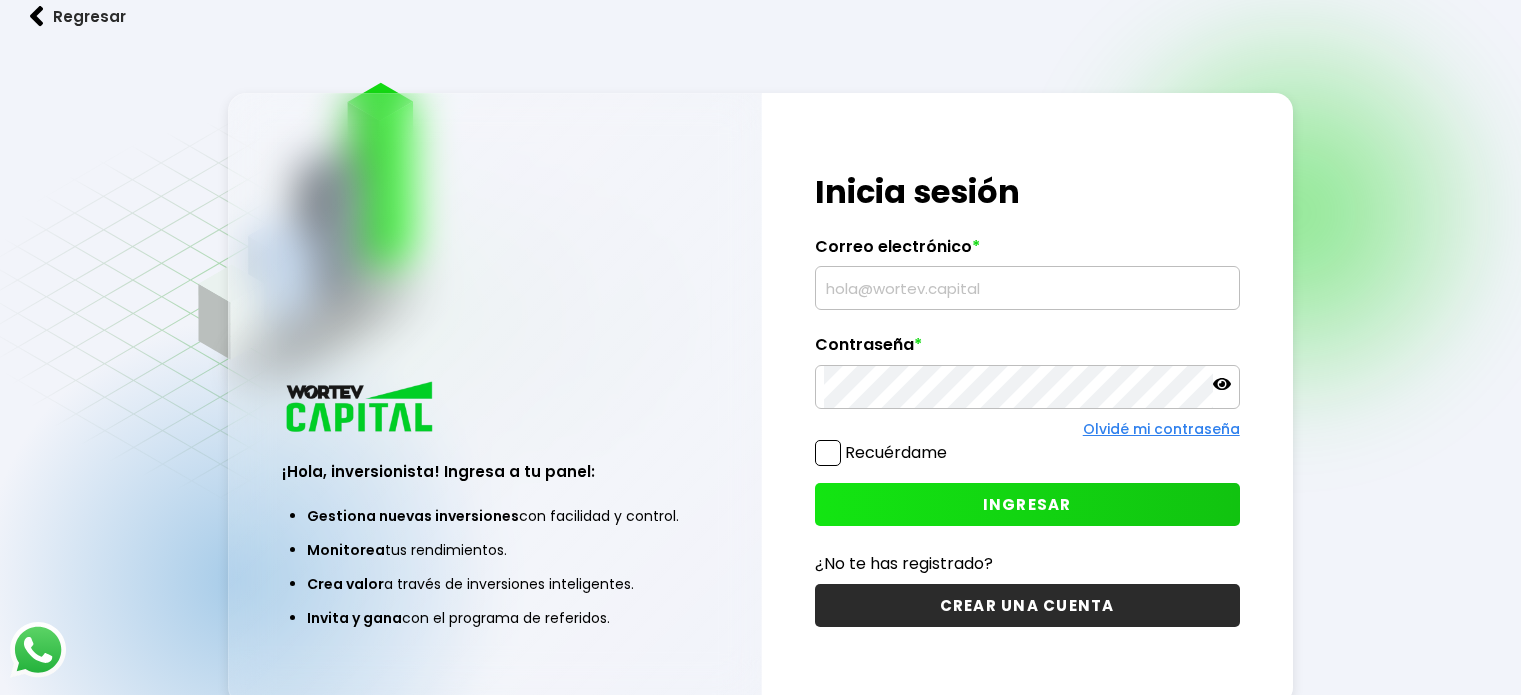 scroll, scrollTop: 0, scrollLeft: 0, axis: both 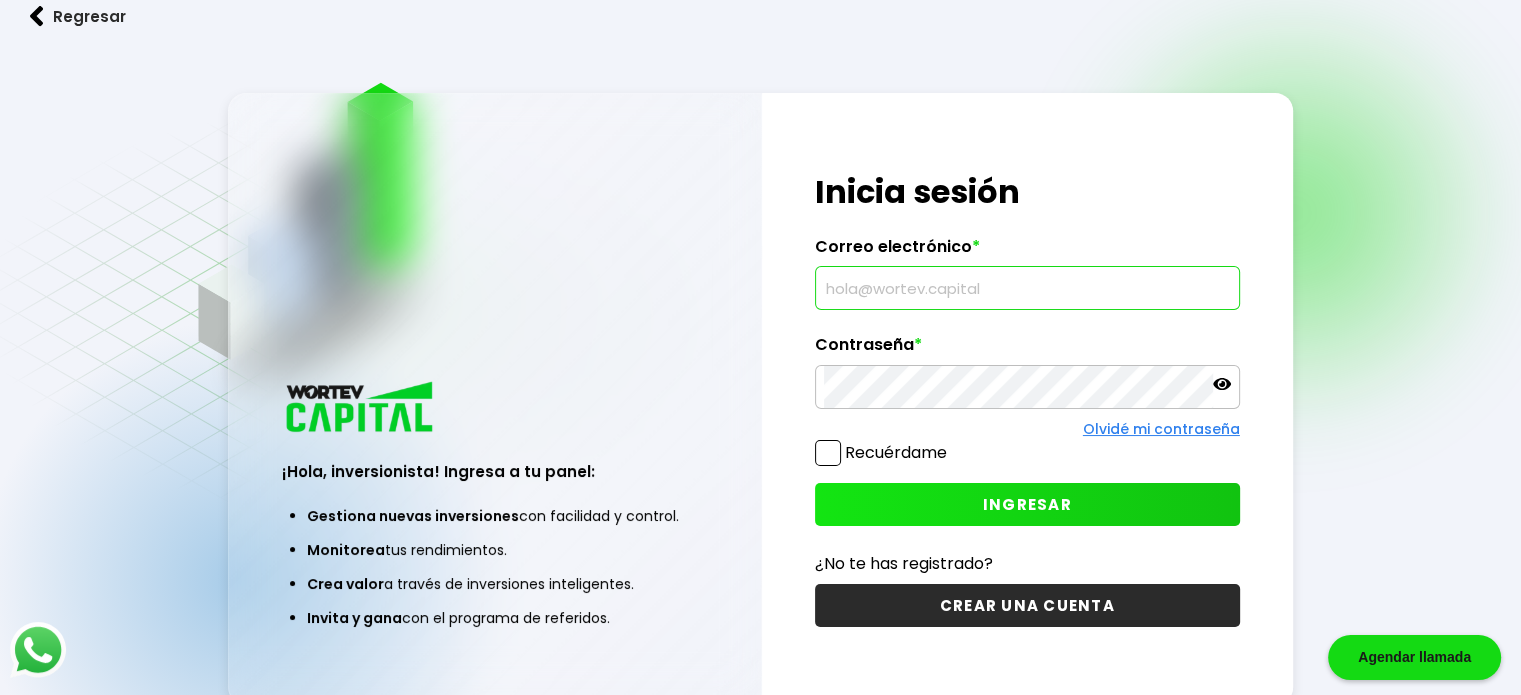 click at bounding box center [1027, 288] 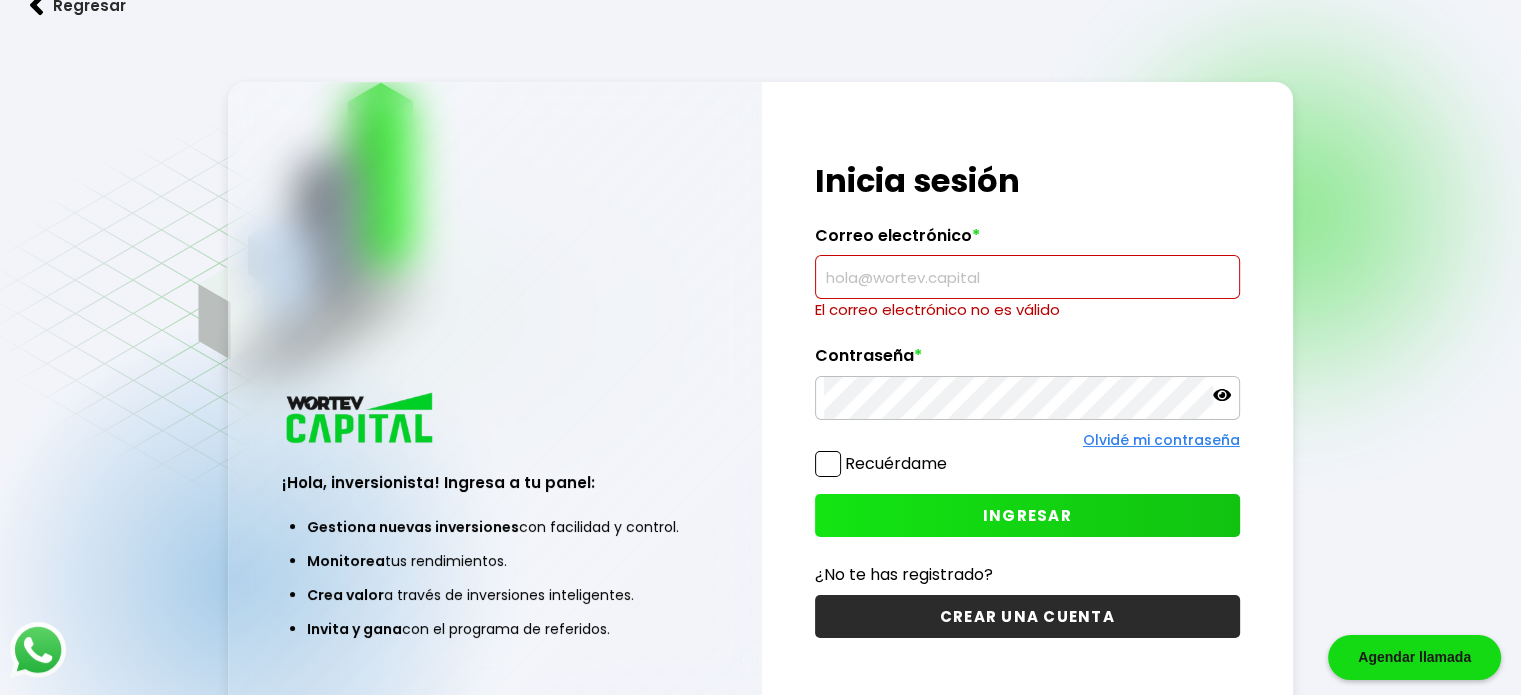 click on "Correo electrónico *" at bounding box center (1027, 241) 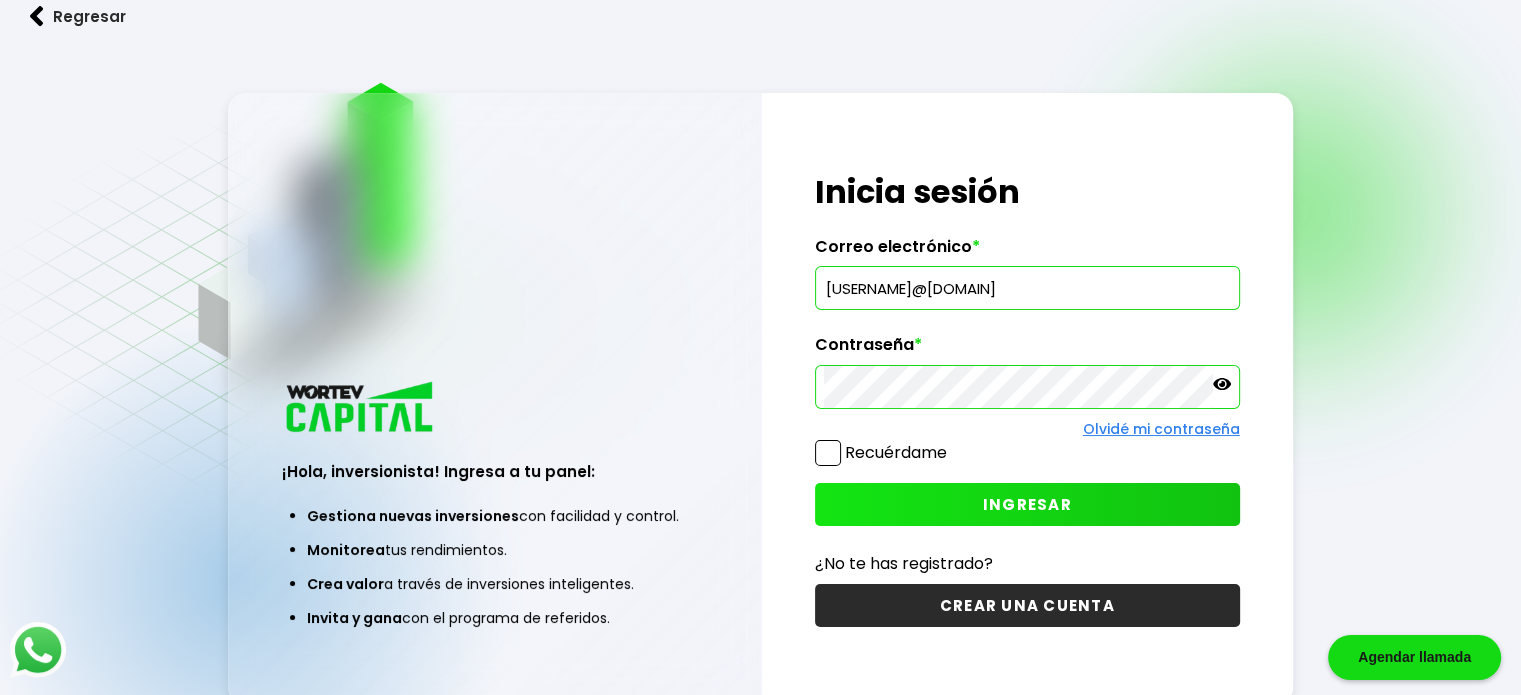 click 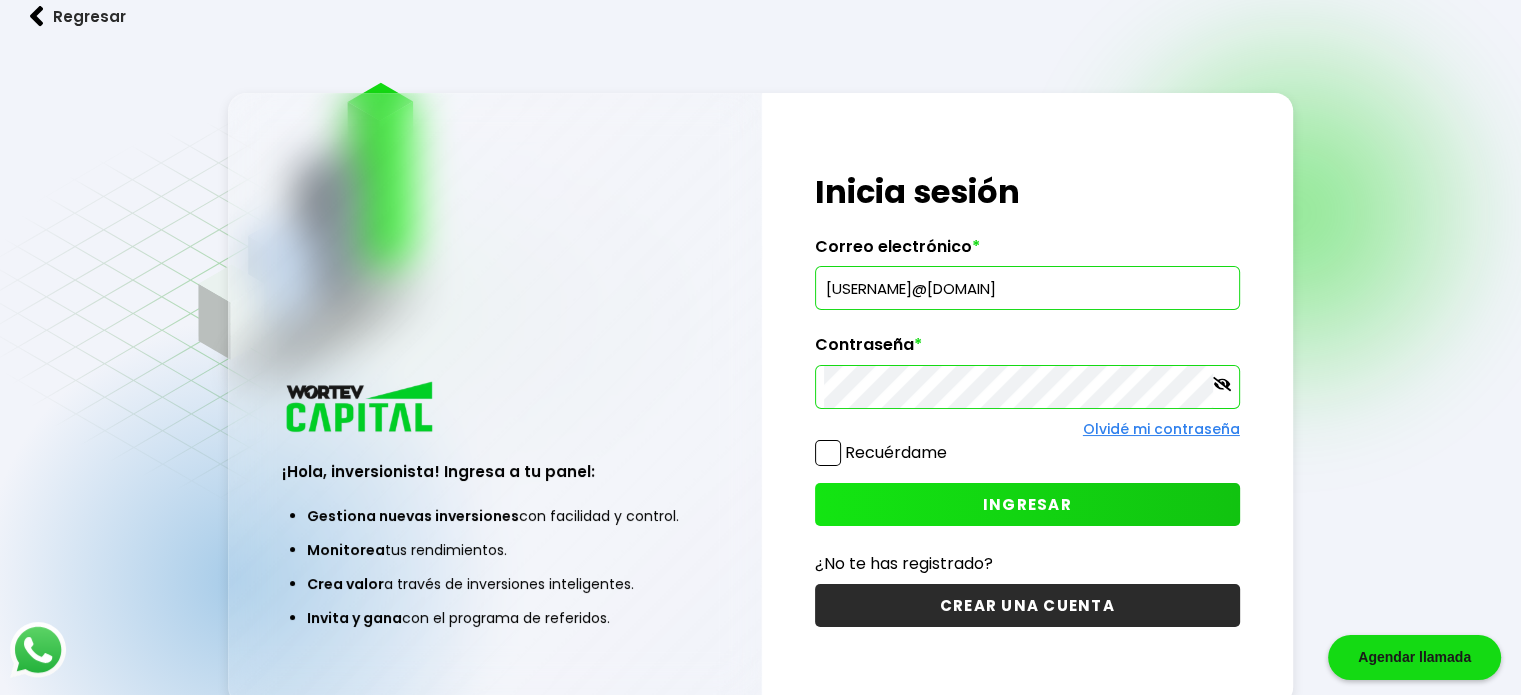 click at bounding box center (828, 453) 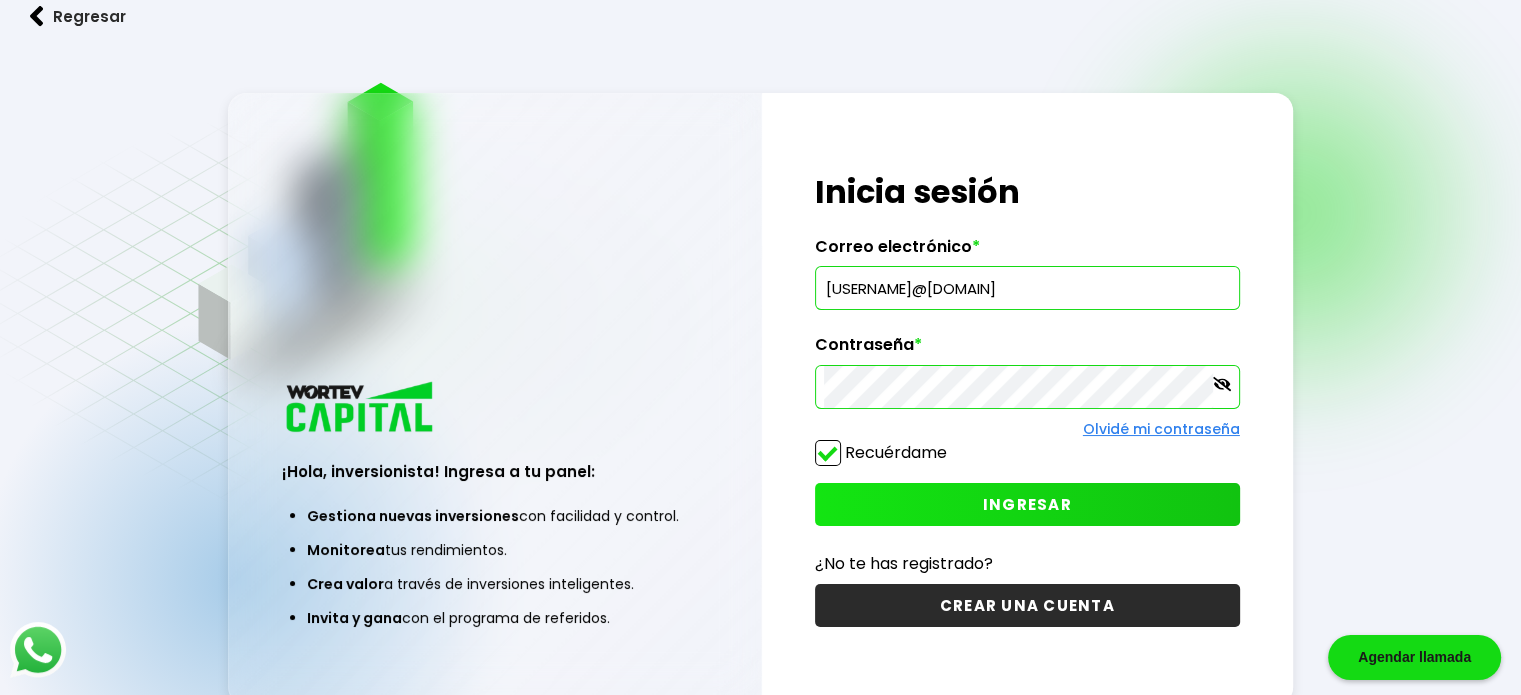 click on "INGRESAR" at bounding box center (1027, 504) 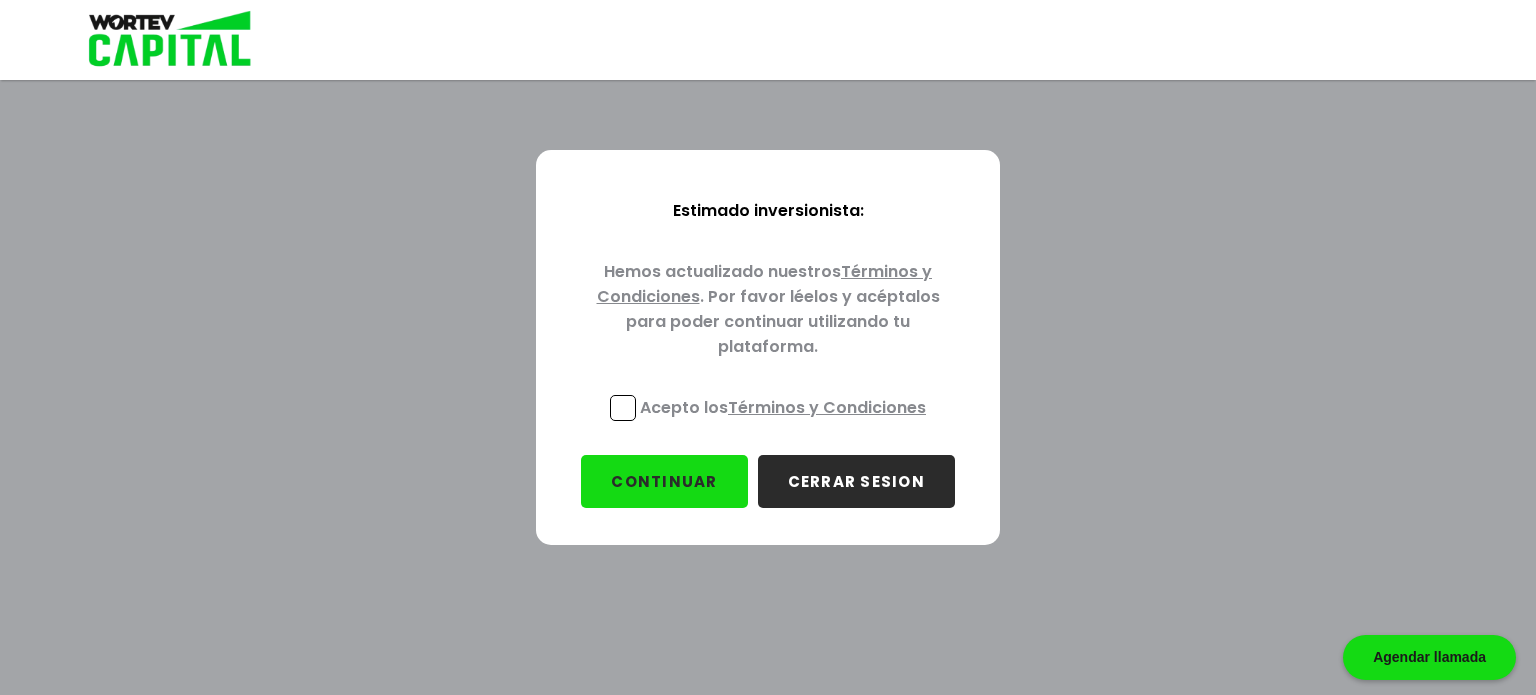 click on "Acepto los  Términos y Condiciones" at bounding box center (783, 407) 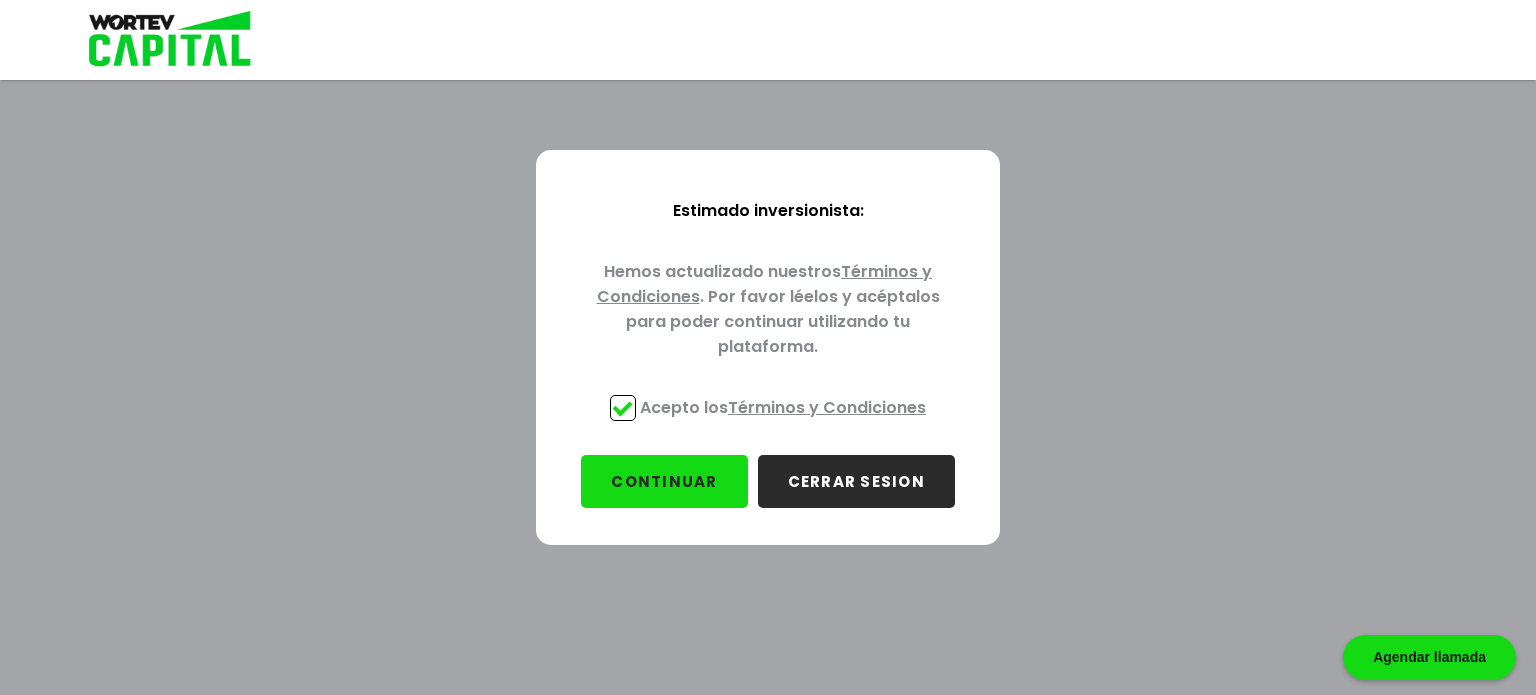 click on "CONTINUAR" at bounding box center [664, 481] 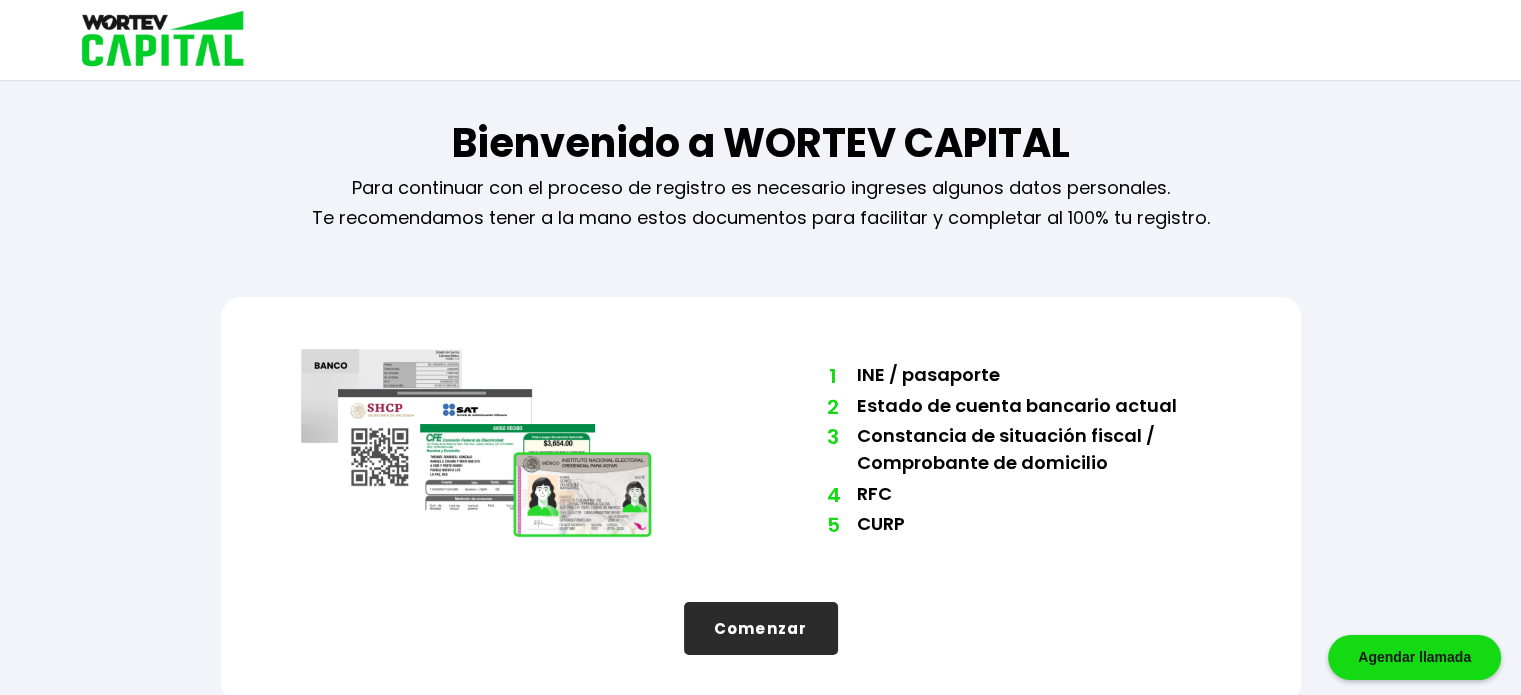 scroll, scrollTop: 16, scrollLeft: 0, axis: vertical 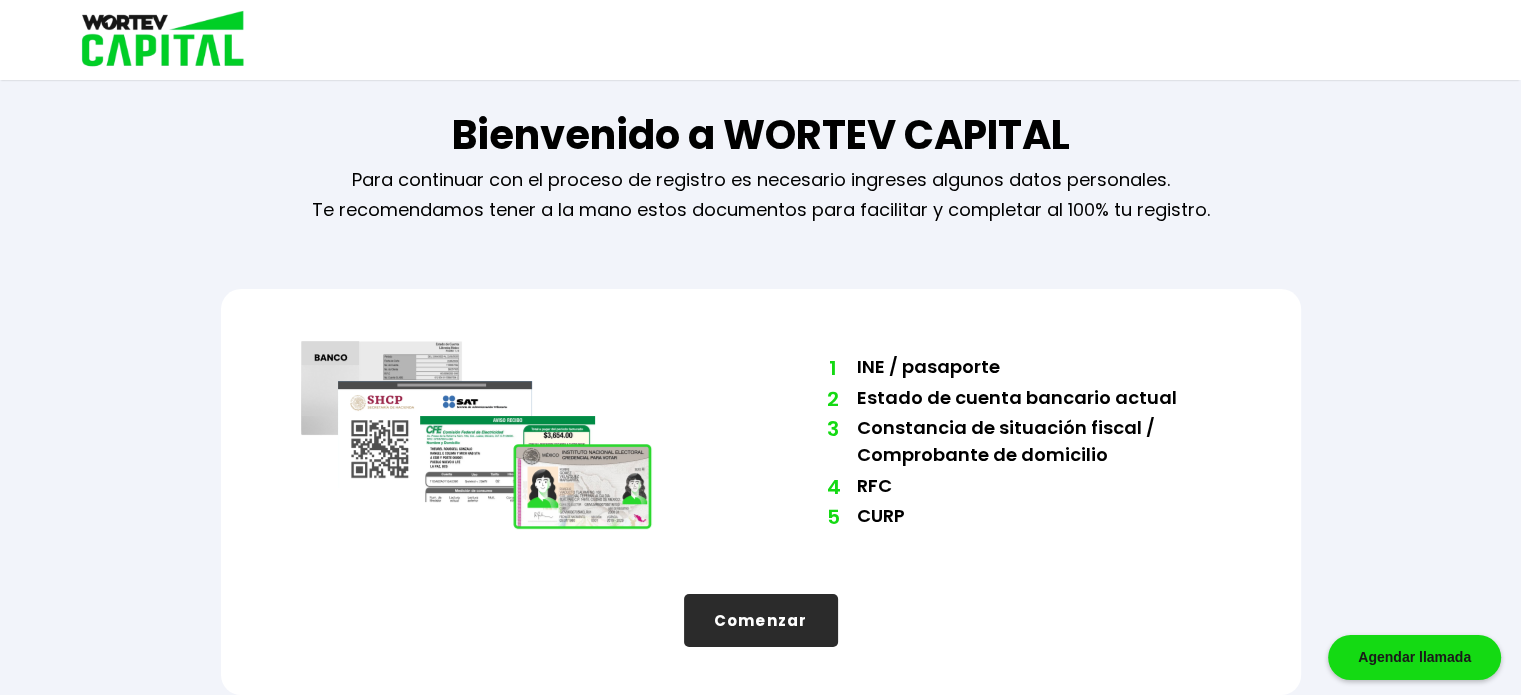 click at bounding box center [156, 40] 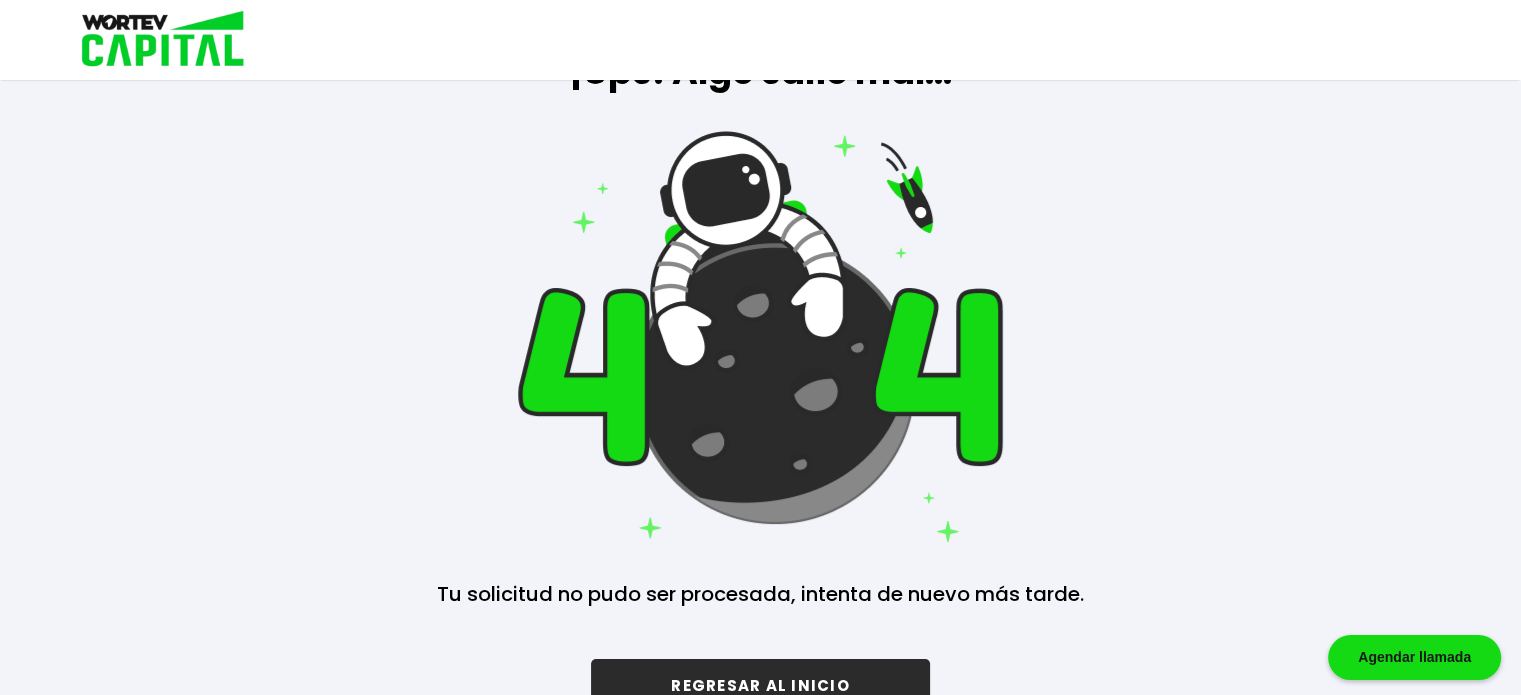 scroll, scrollTop: 148, scrollLeft: 0, axis: vertical 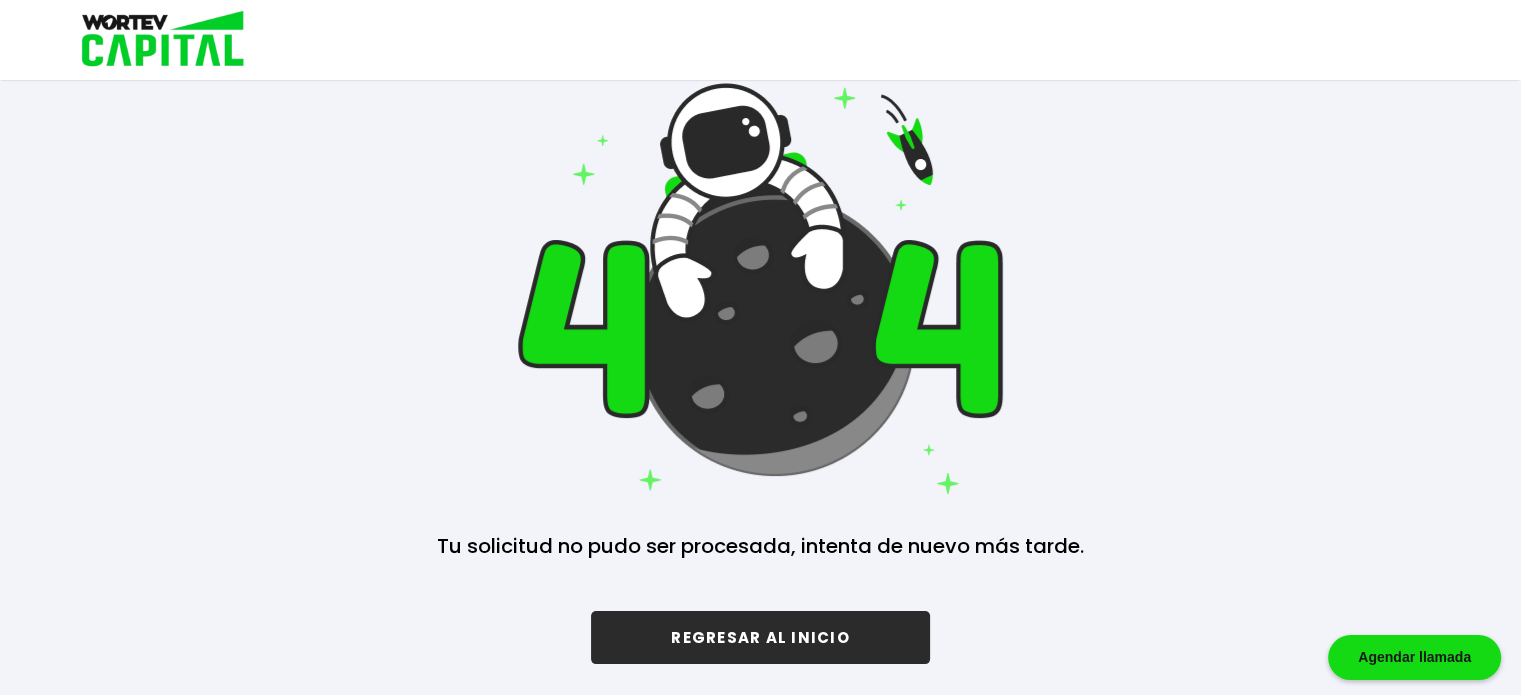 click on "REGRESAR AL INICIO" at bounding box center (760, 637) 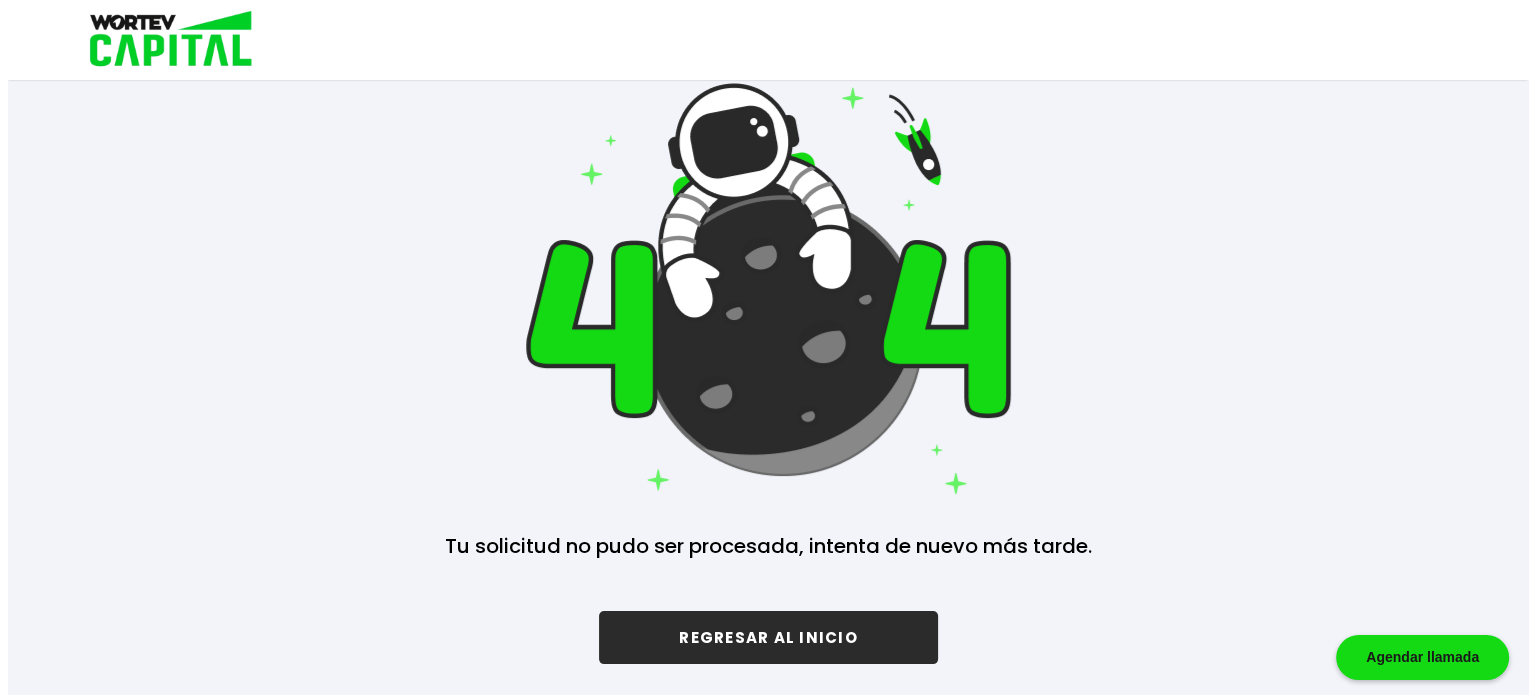 scroll, scrollTop: 0, scrollLeft: 0, axis: both 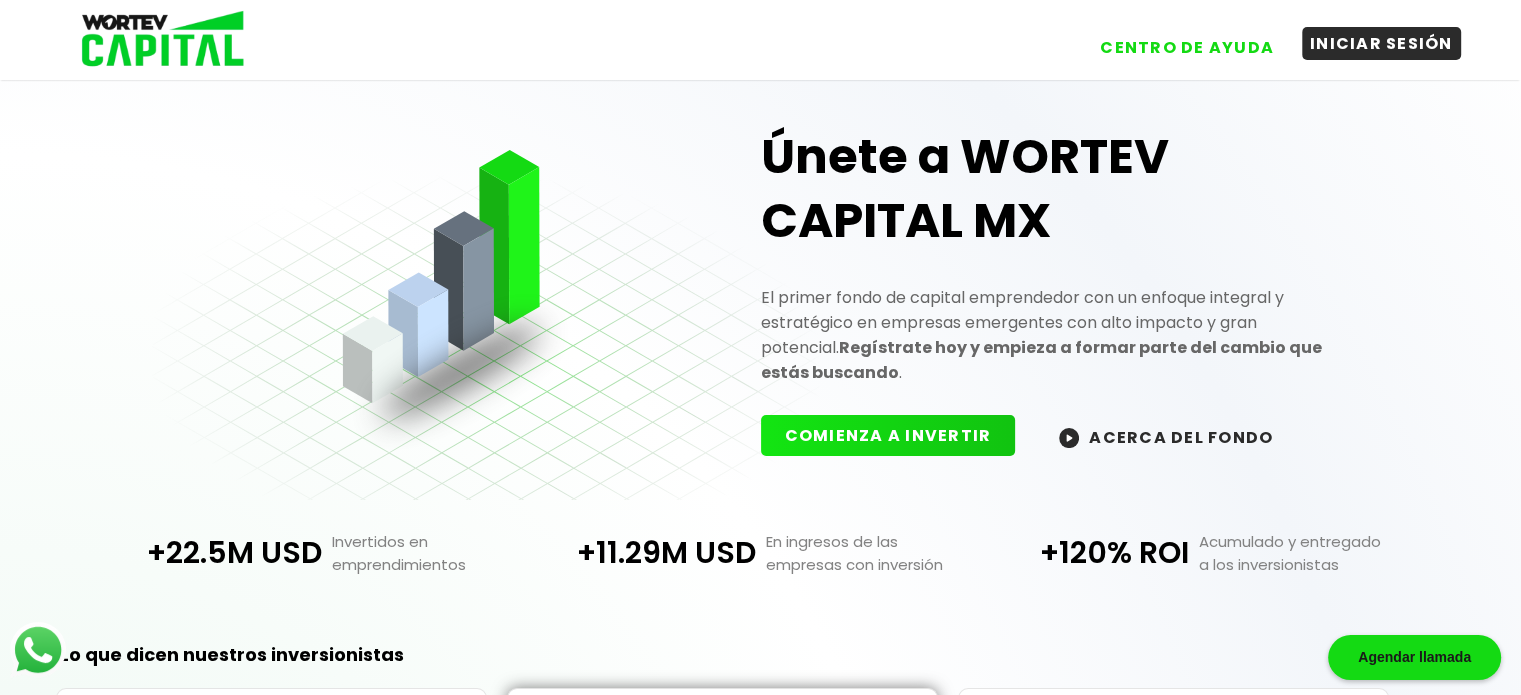 click on "INICIAR SESIÓN" at bounding box center (1381, 43) 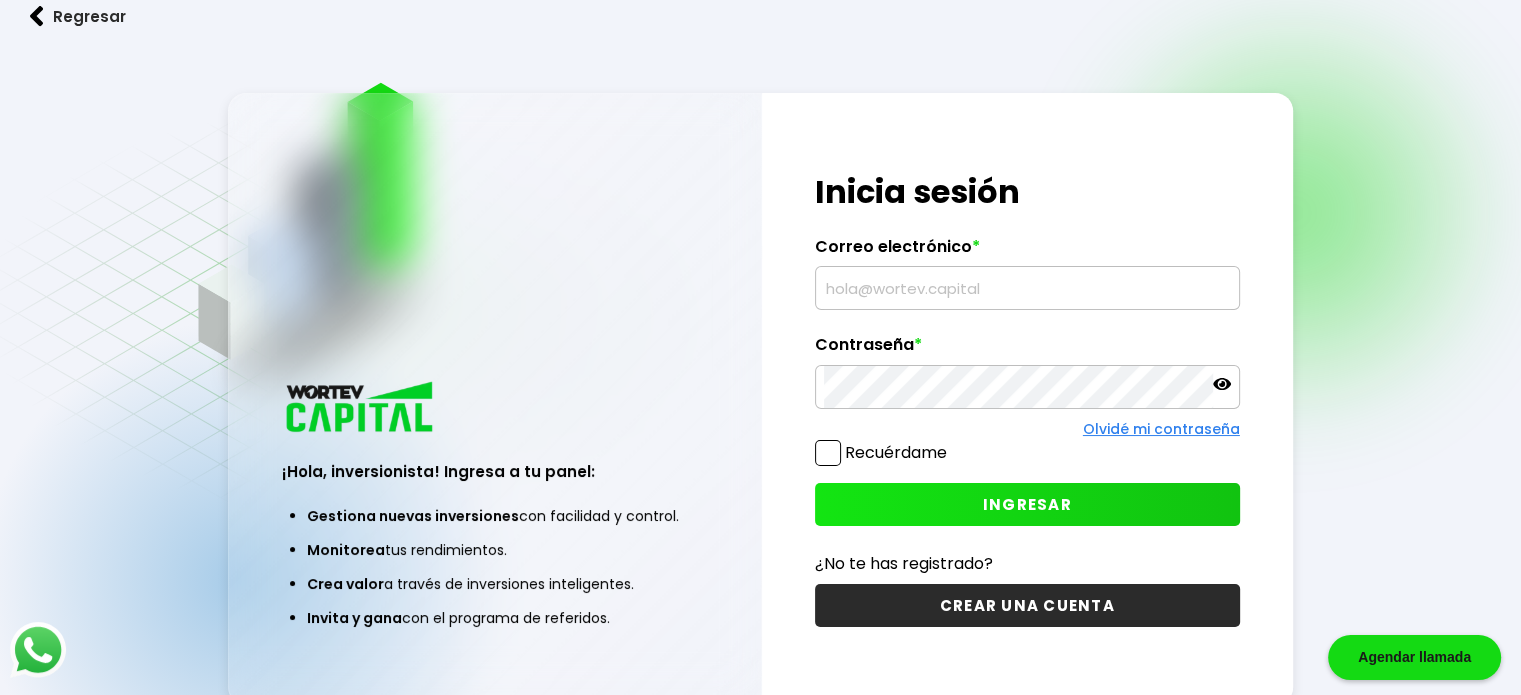 click at bounding box center (1027, 288) 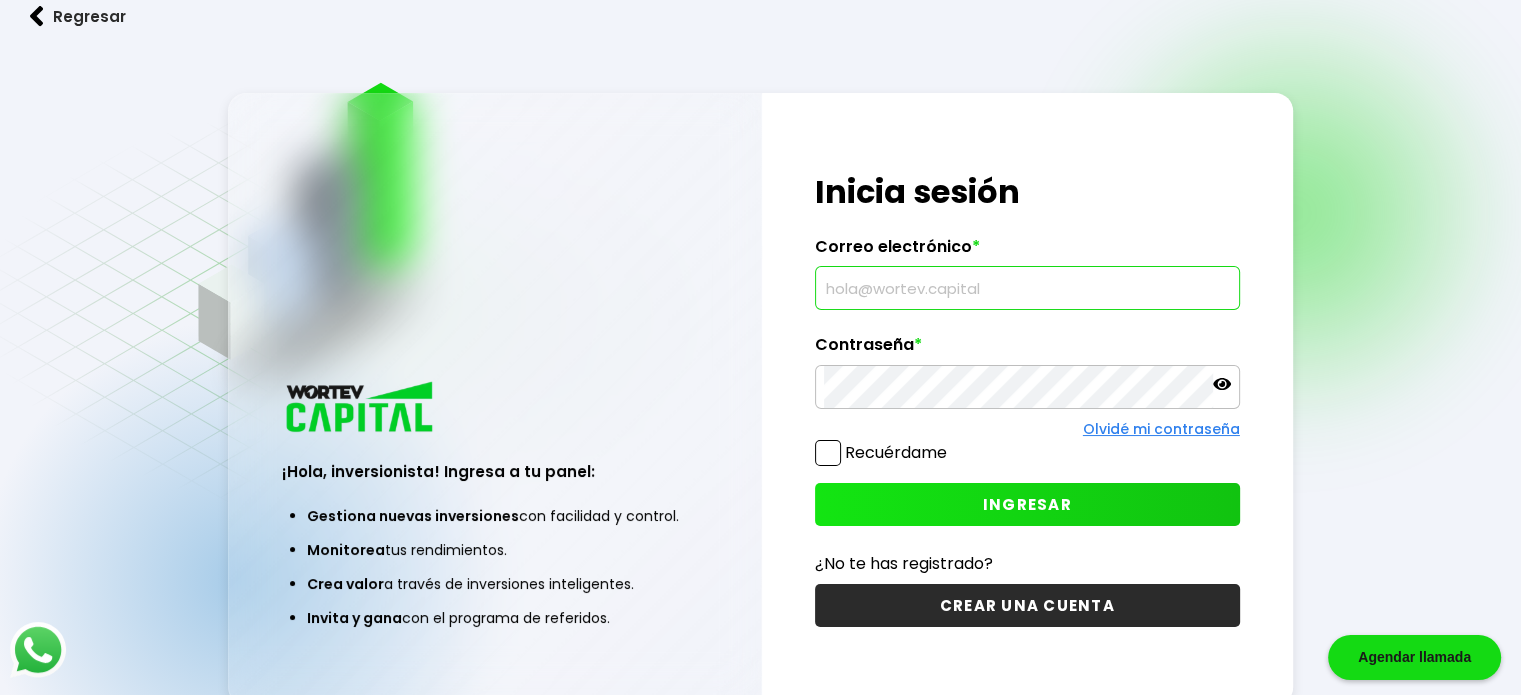 type on "[EMAIL]" 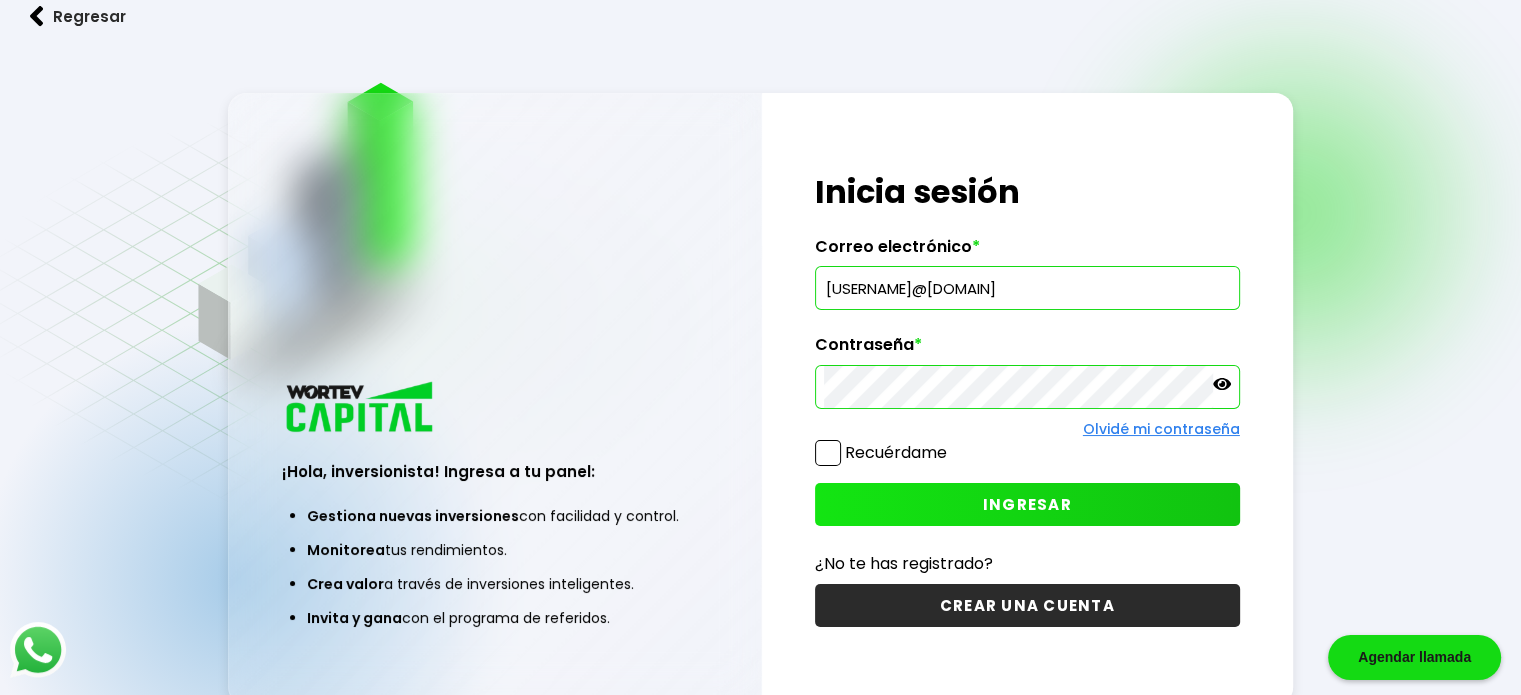 click on "INGRESAR" at bounding box center (1027, 504) 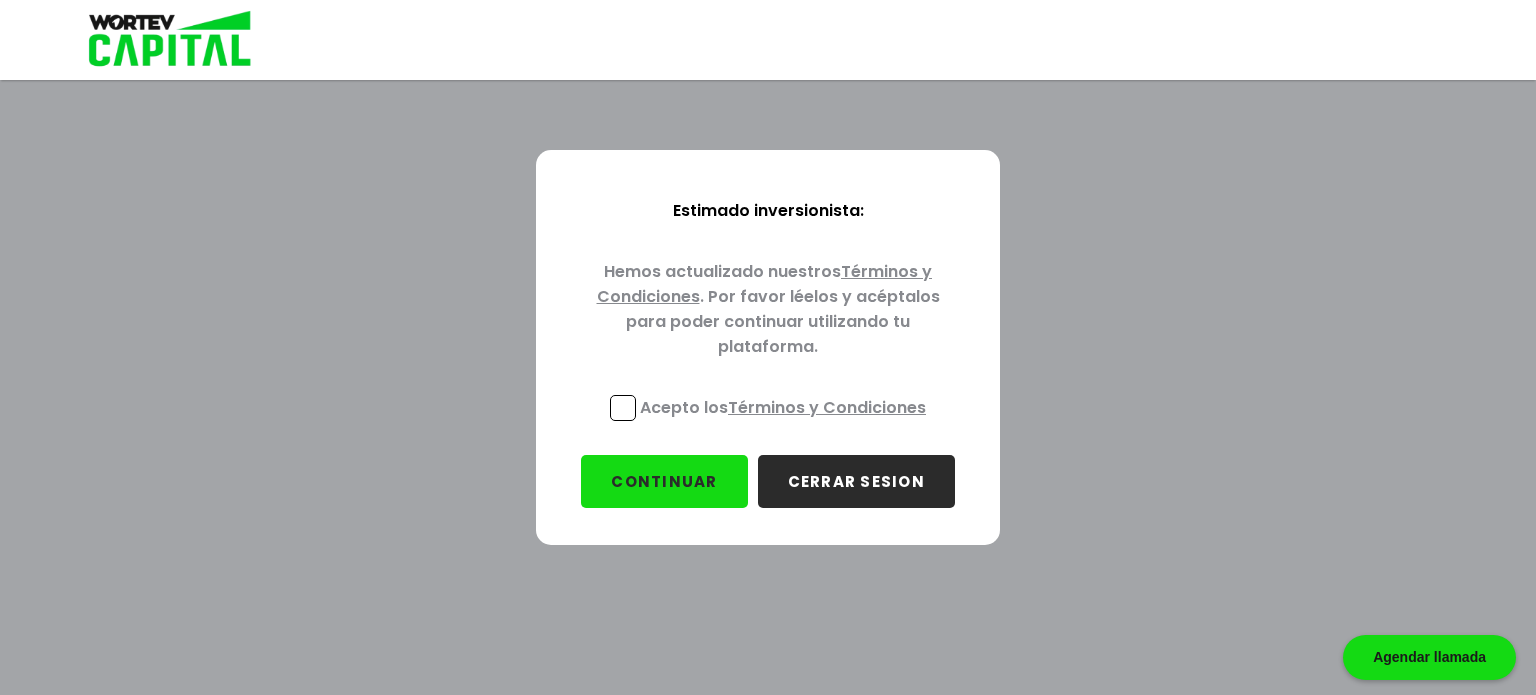 click on "Acepto los  Términos y Condiciones" at bounding box center [783, 407] 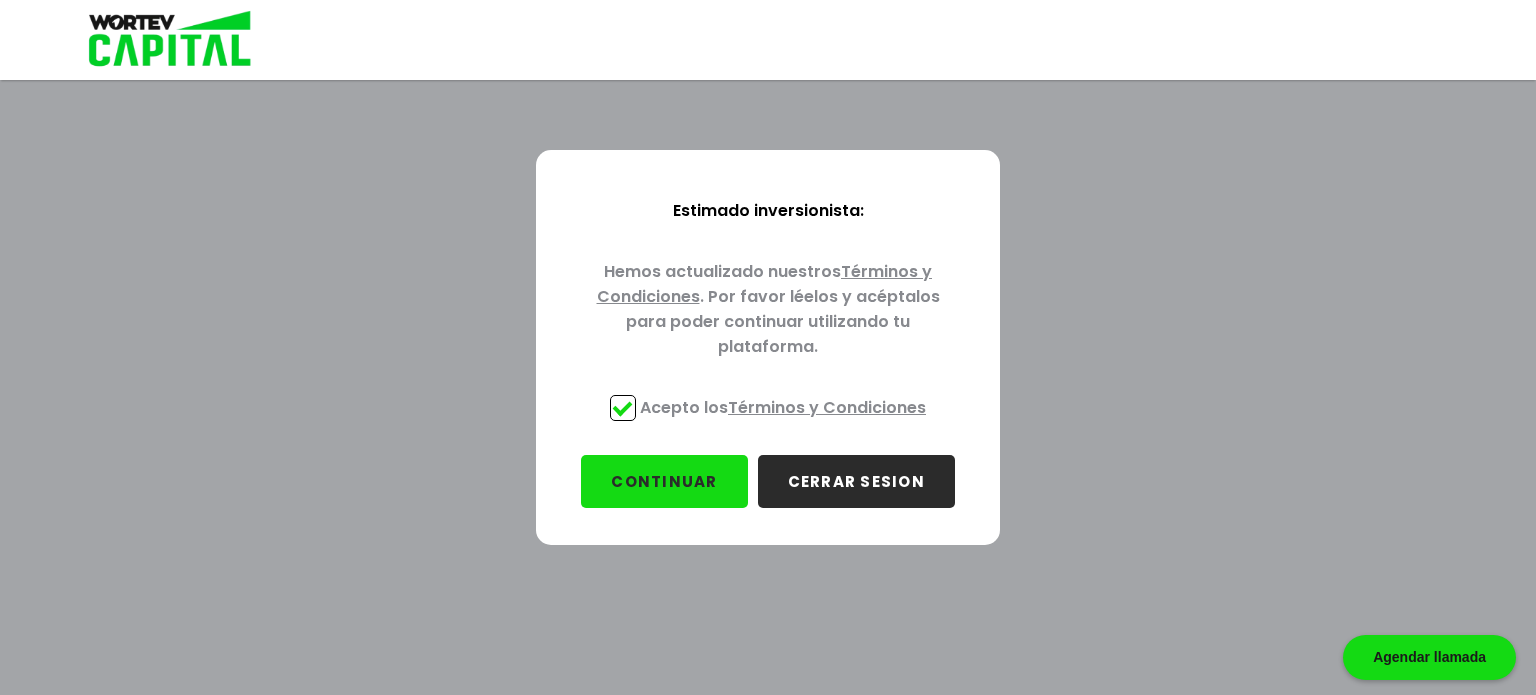 click on "CONTINUAR" at bounding box center [664, 481] 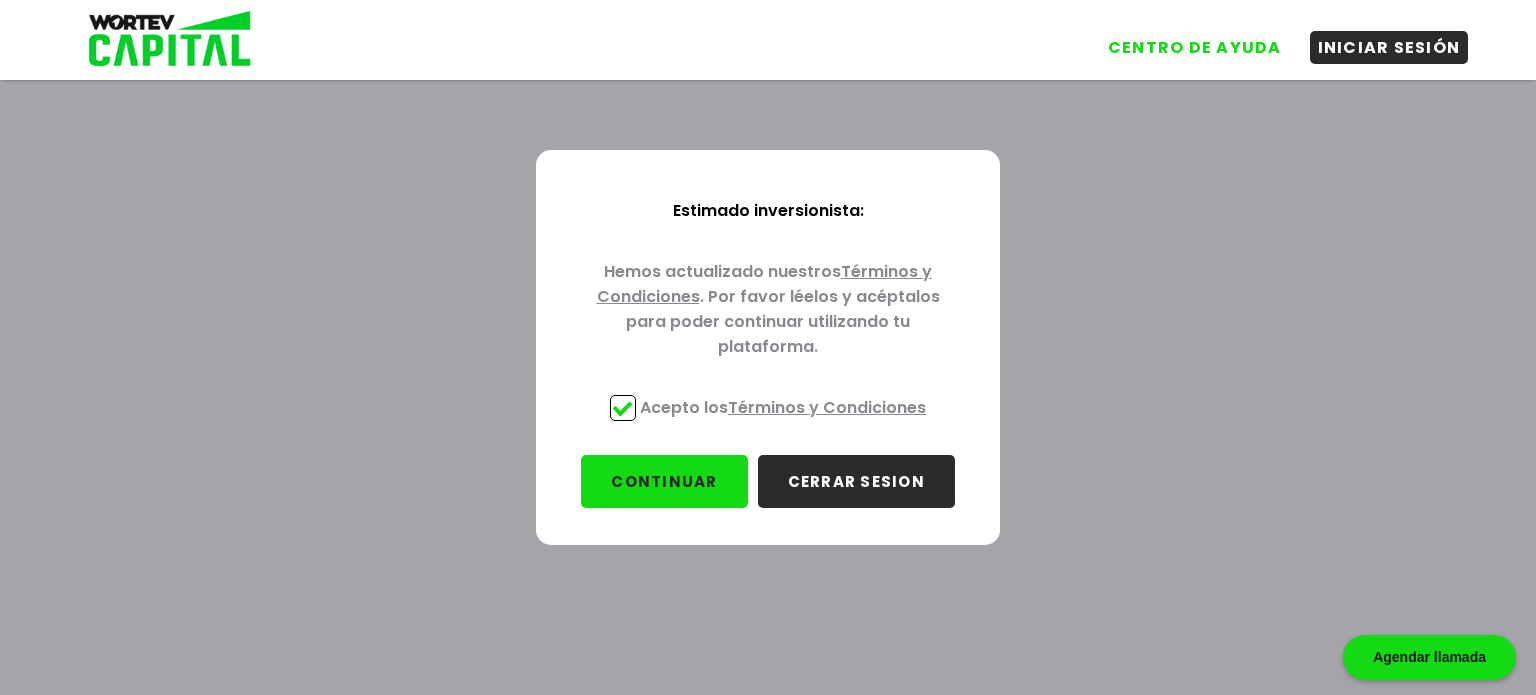 click on "CONTINUAR" at bounding box center (664, 481) 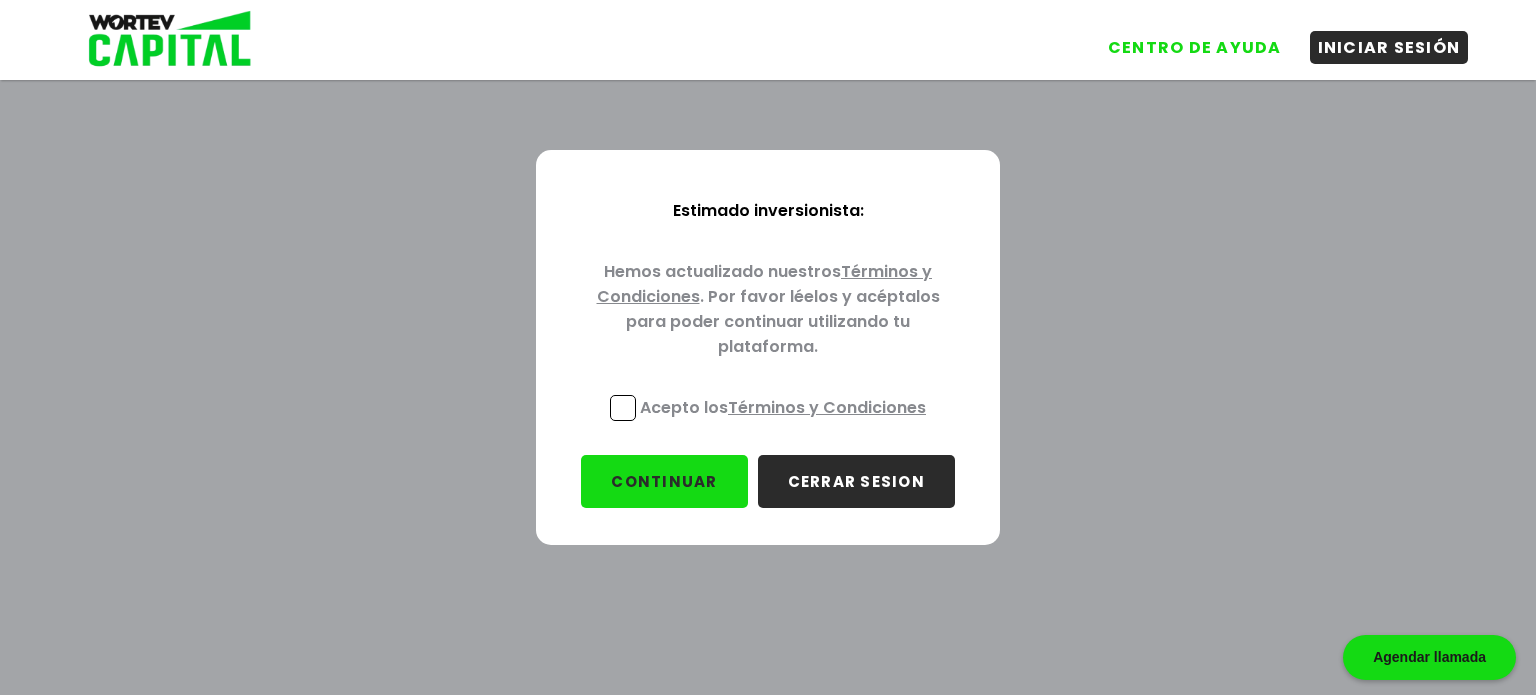 click at bounding box center [163, 40] 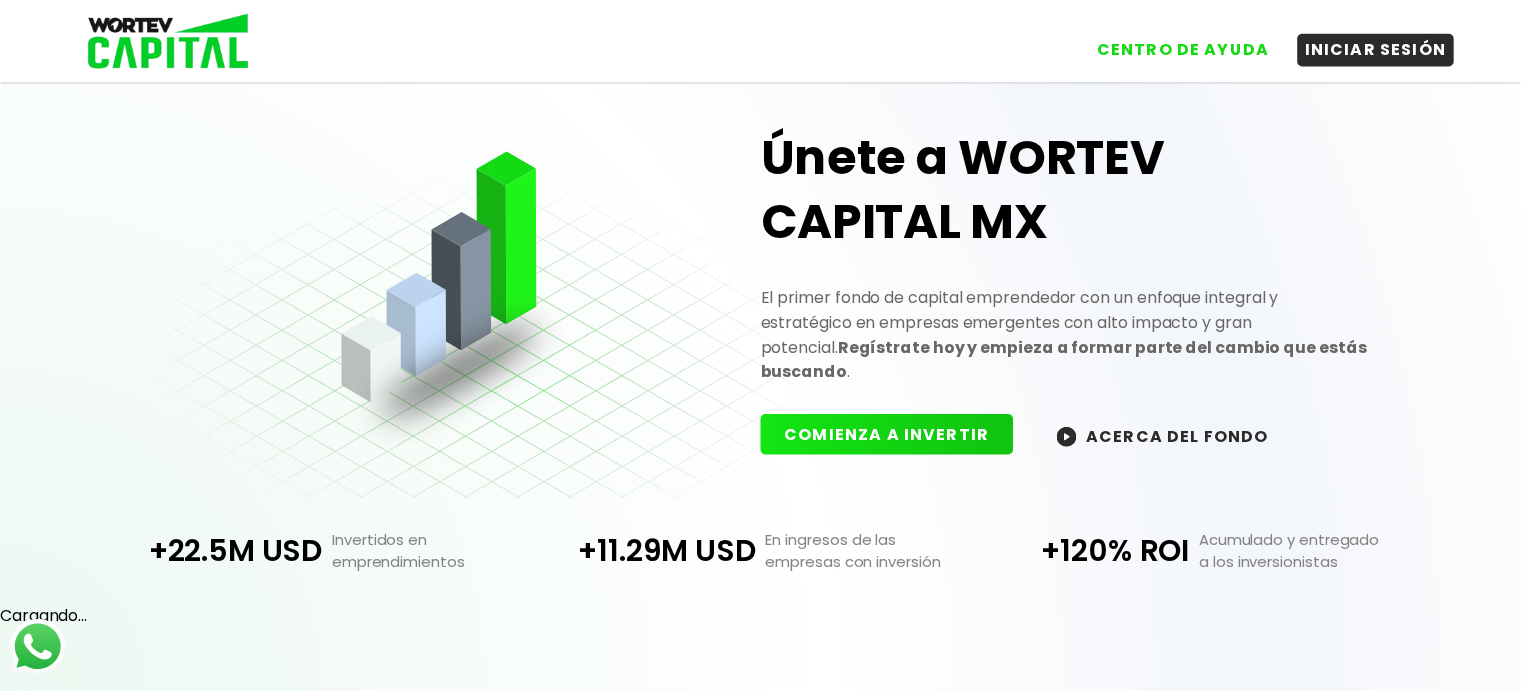 scroll, scrollTop: 0, scrollLeft: 0, axis: both 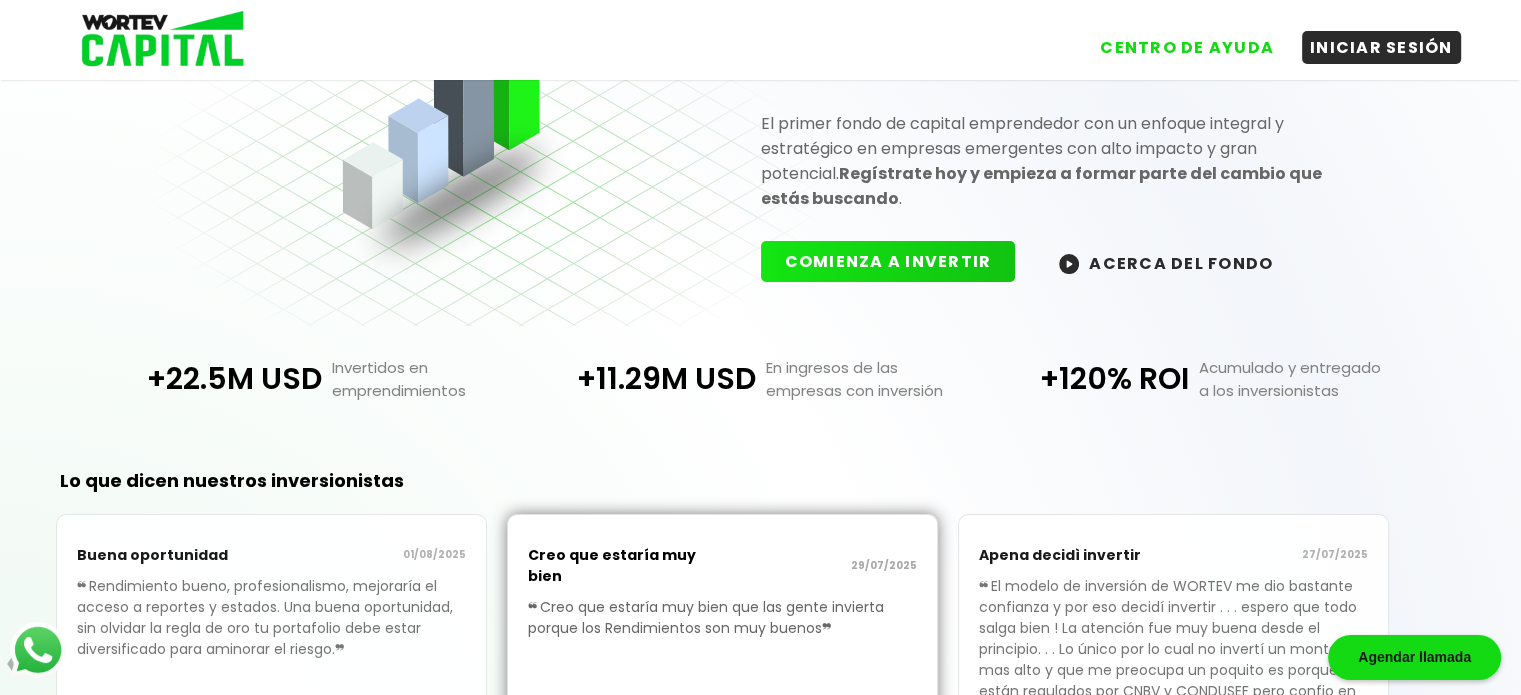 click on "Buena oportunidad [DATE] ❝ Rendimiento bueno, profesionalismo, mejoraría el acceso a reportes y estados. Una buena oportunidad, sin olvidar la regla de oro tu portafolio debe estar diversificado para aminorar el riesgo. ❞ ★★★★★ [NAME] [LAST]. Creo que estaría muy bien [DATE] ❝ Creo que estaría muy bien que las gente invierta porque los Rendimientos son muy buenos ❞ ★★★★★ [NAME] [LAST]. Apena decidì invertir [DATE] ❝ El modelo de inversión de WORTEV me dio bastante confianza y por eso decidí invertir . . . espero que todo salga bien ! La atención fue muy buena desde el principio. . . Lo único por lo cual no invertí un monto mas alto y que me preocupa un poquito es porque no están regulados por CNBV y CONDUSEF pero confio en el modelo y espero que en el futuro puedan ser regulados y nos respalden con una cantidad razonable de UDIS para poder invertir más Gracias Saludos ❞ ★★★★★ [NAME] [LAST]." at bounding box center (722, 665) 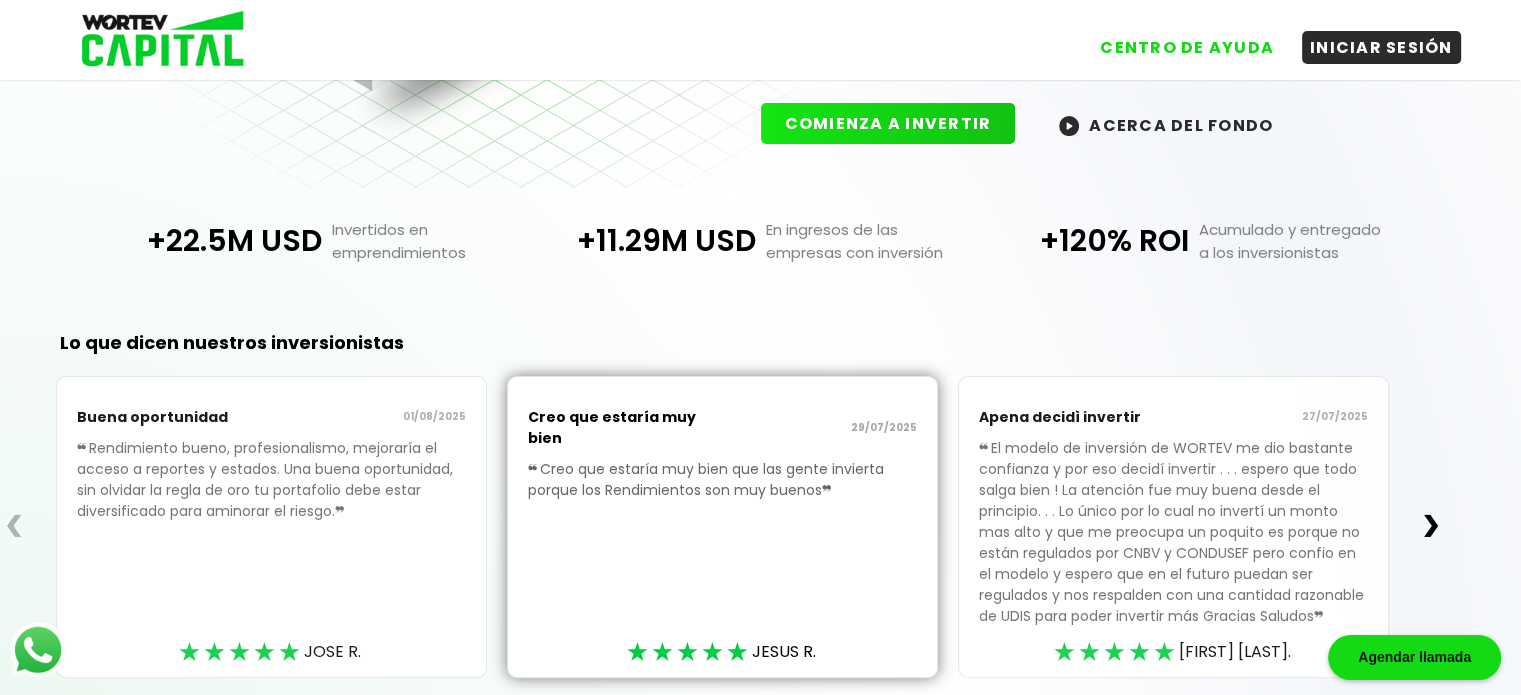 scroll, scrollTop: 392, scrollLeft: 0, axis: vertical 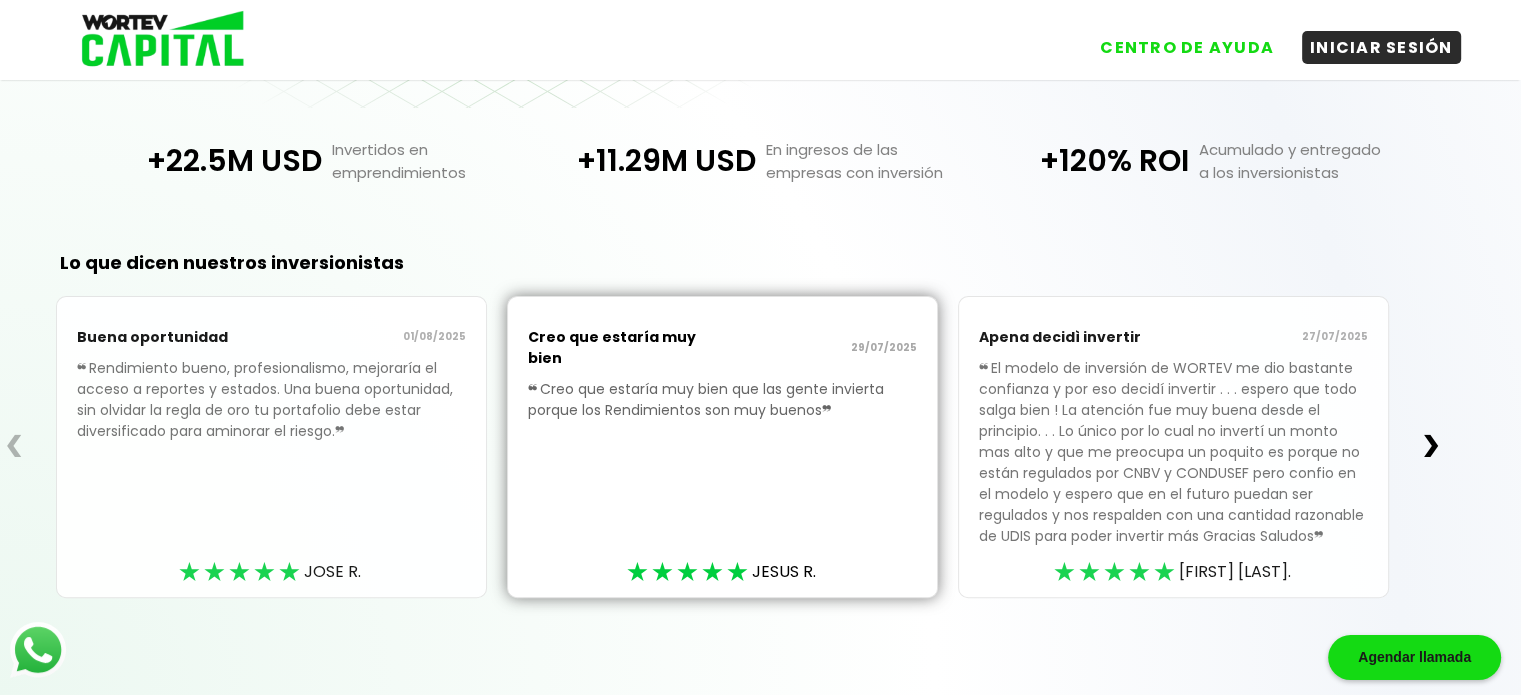 click on "❯" at bounding box center (1431, 446) 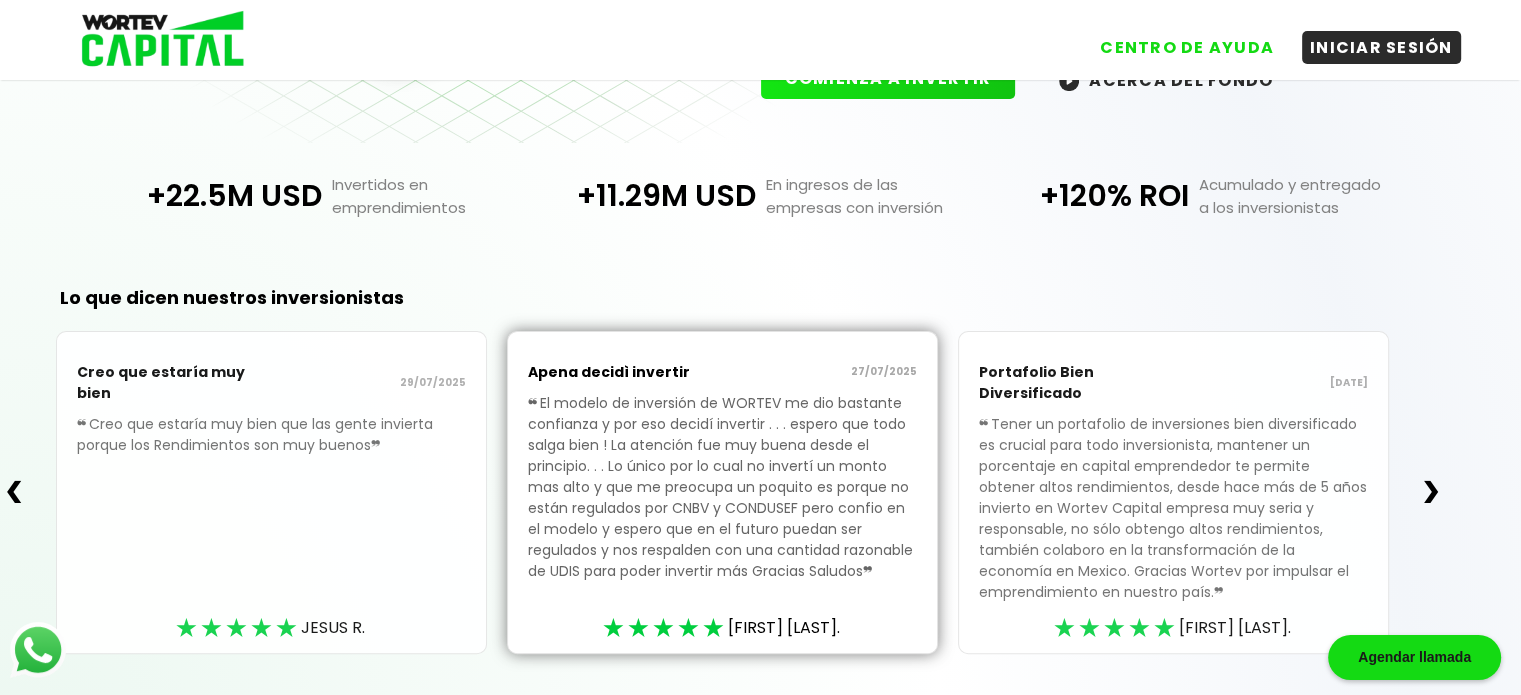 scroll, scrollTop: 360, scrollLeft: 0, axis: vertical 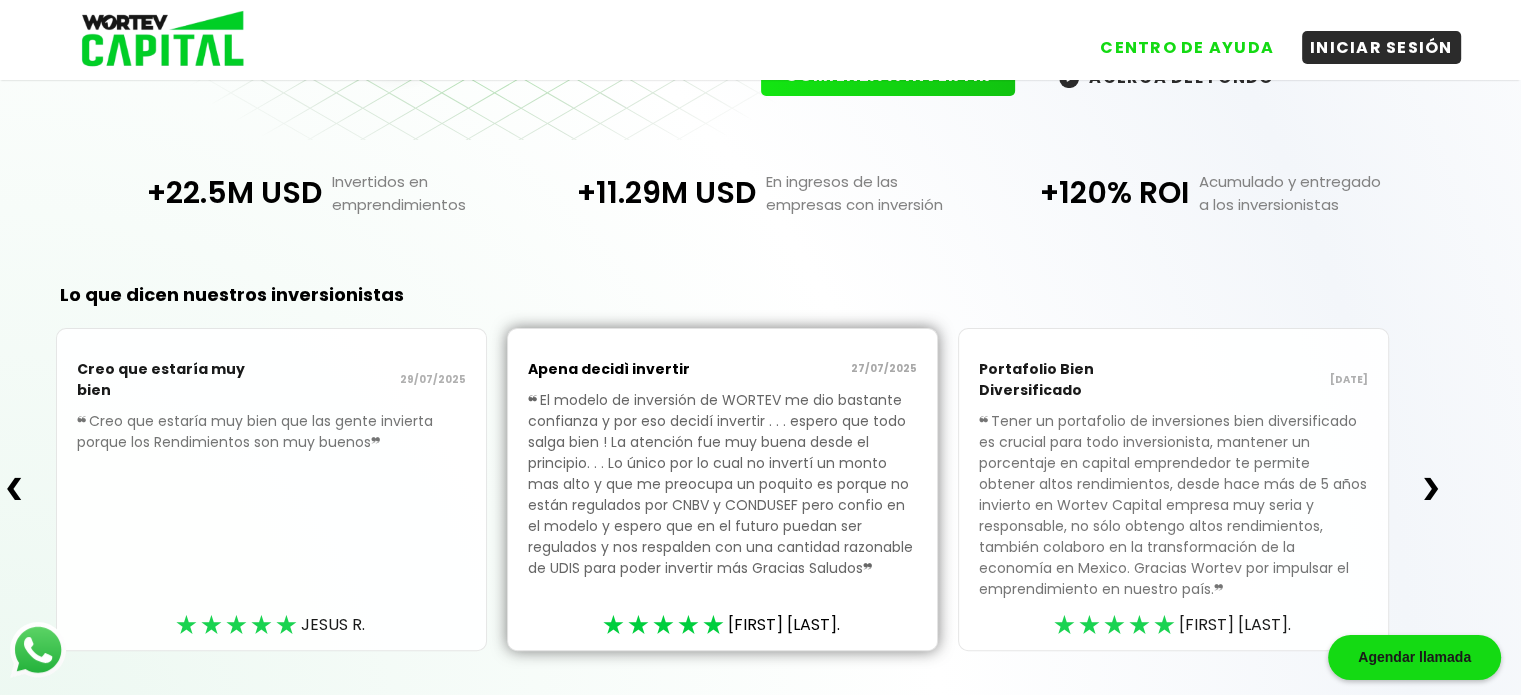 click on "Lo que dicen nuestros inversionistas" at bounding box center [680, 294] 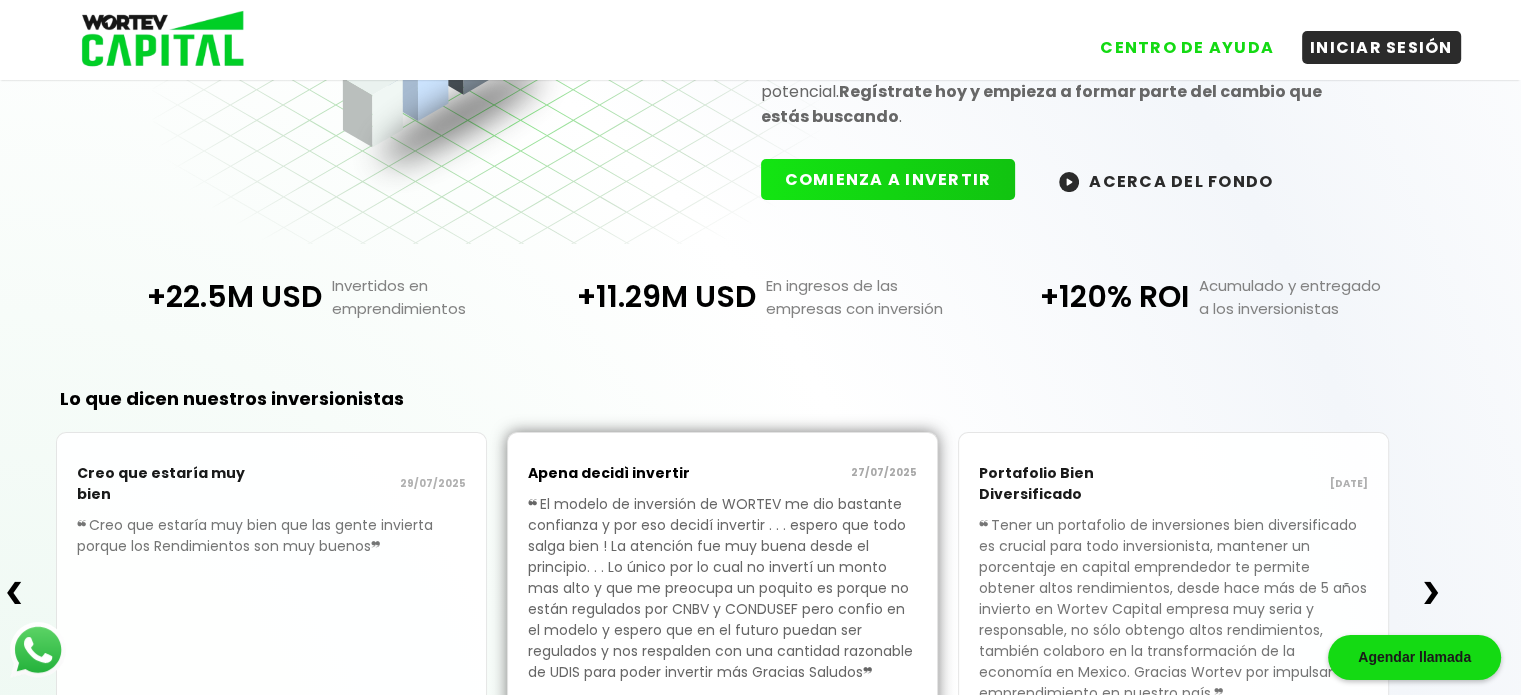 scroll, scrollTop: 0, scrollLeft: 0, axis: both 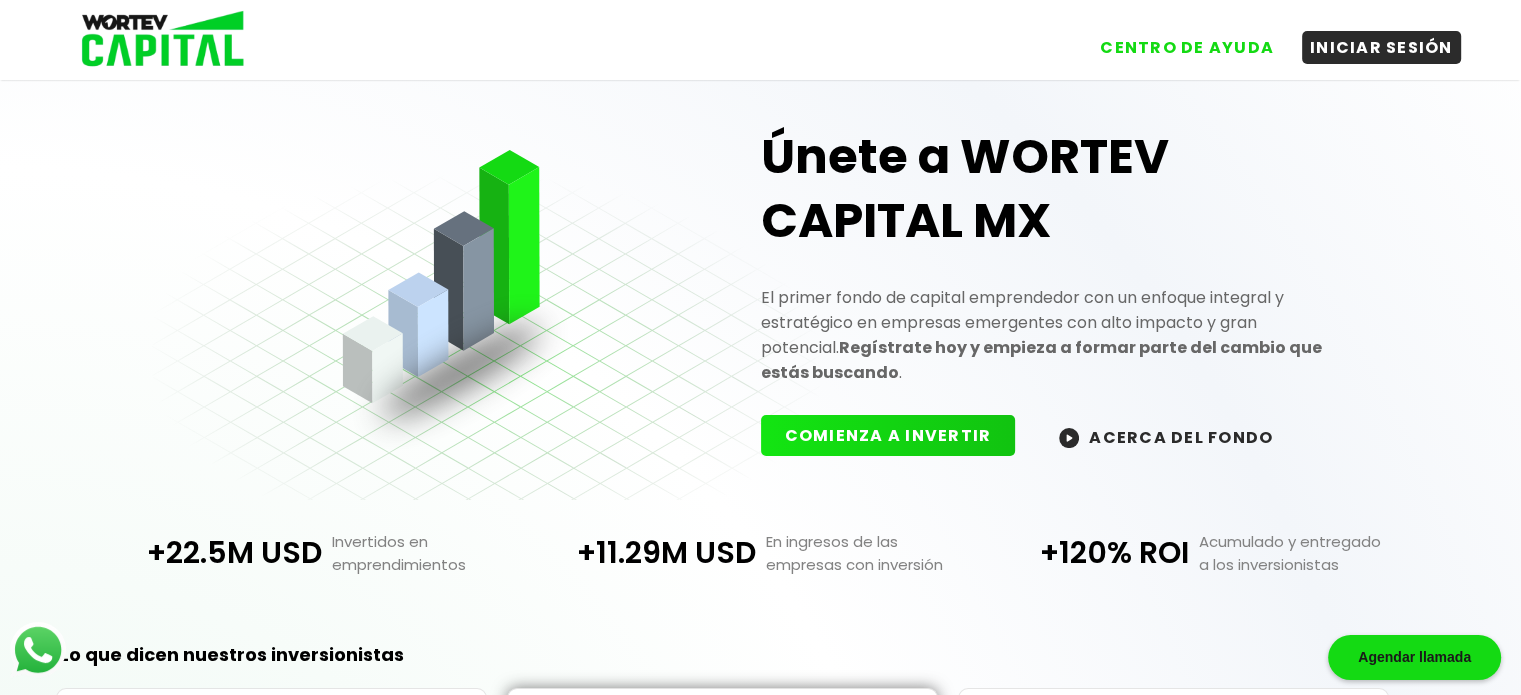 click at bounding box center [156, 40] 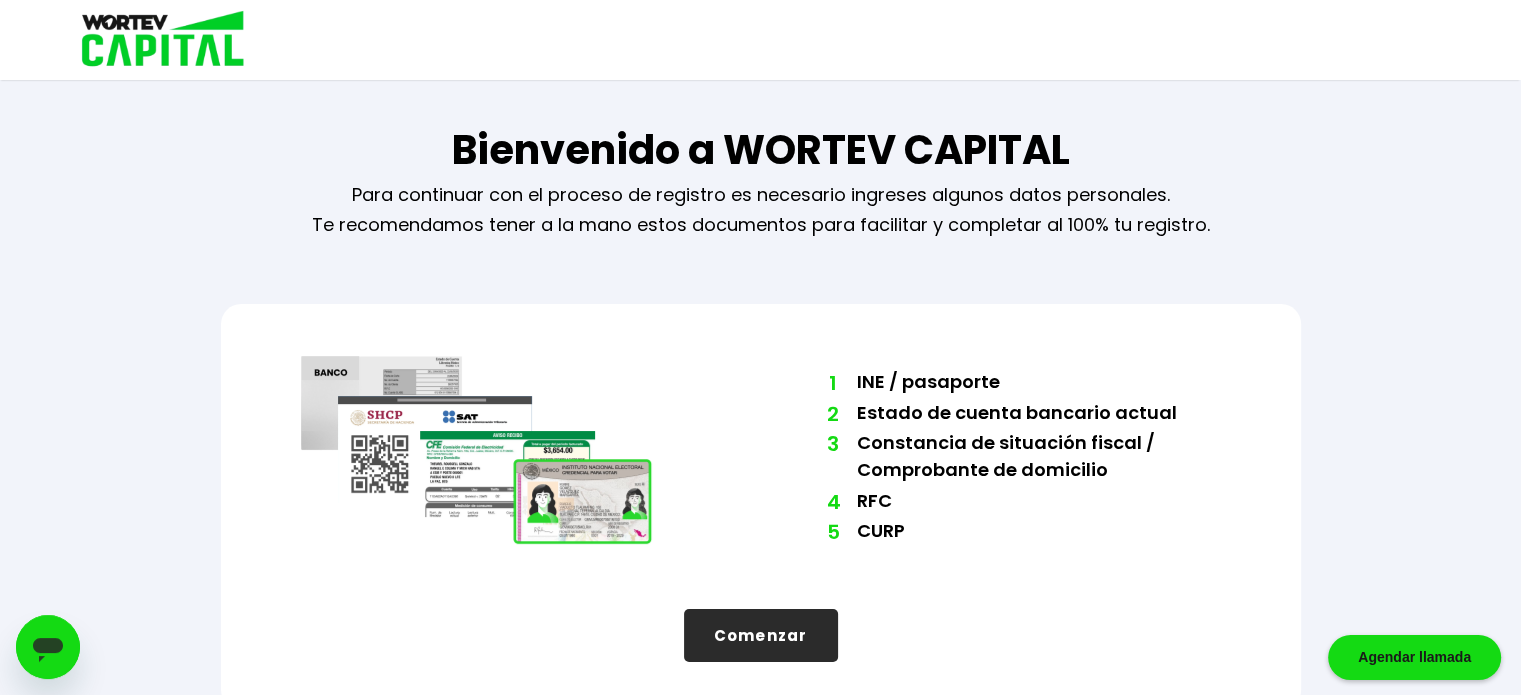 click on "Comenzar" at bounding box center (761, 635) 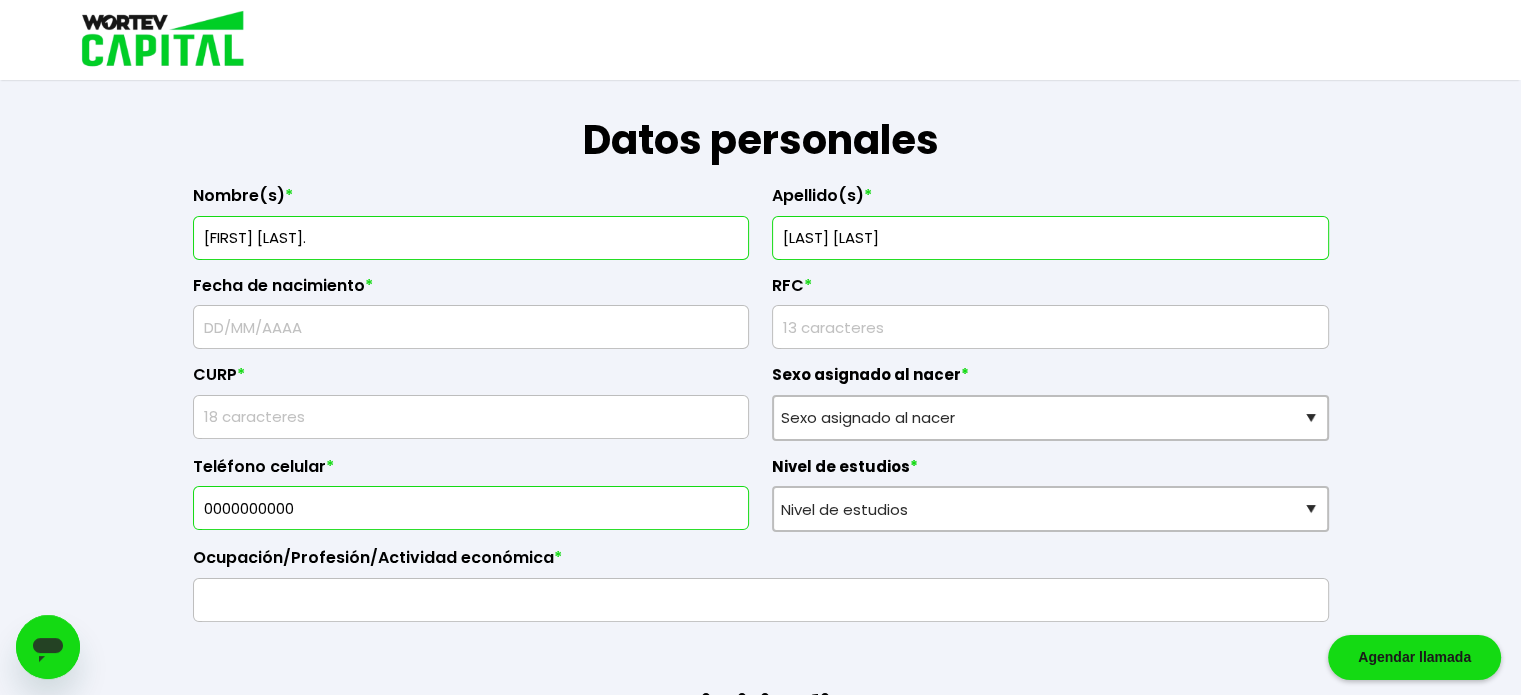 scroll, scrollTop: 294, scrollLeft: 0, axis: vertical 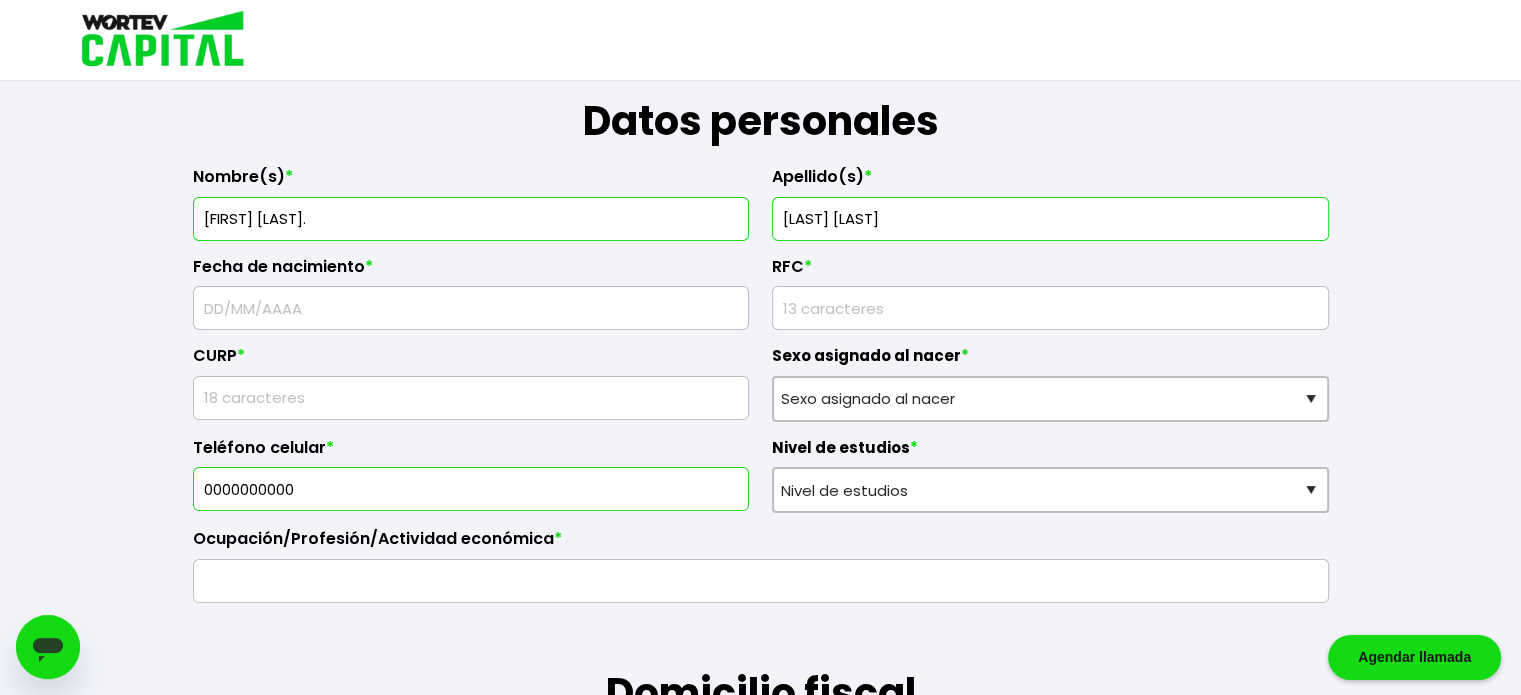 click at bounding box center (471, 308) 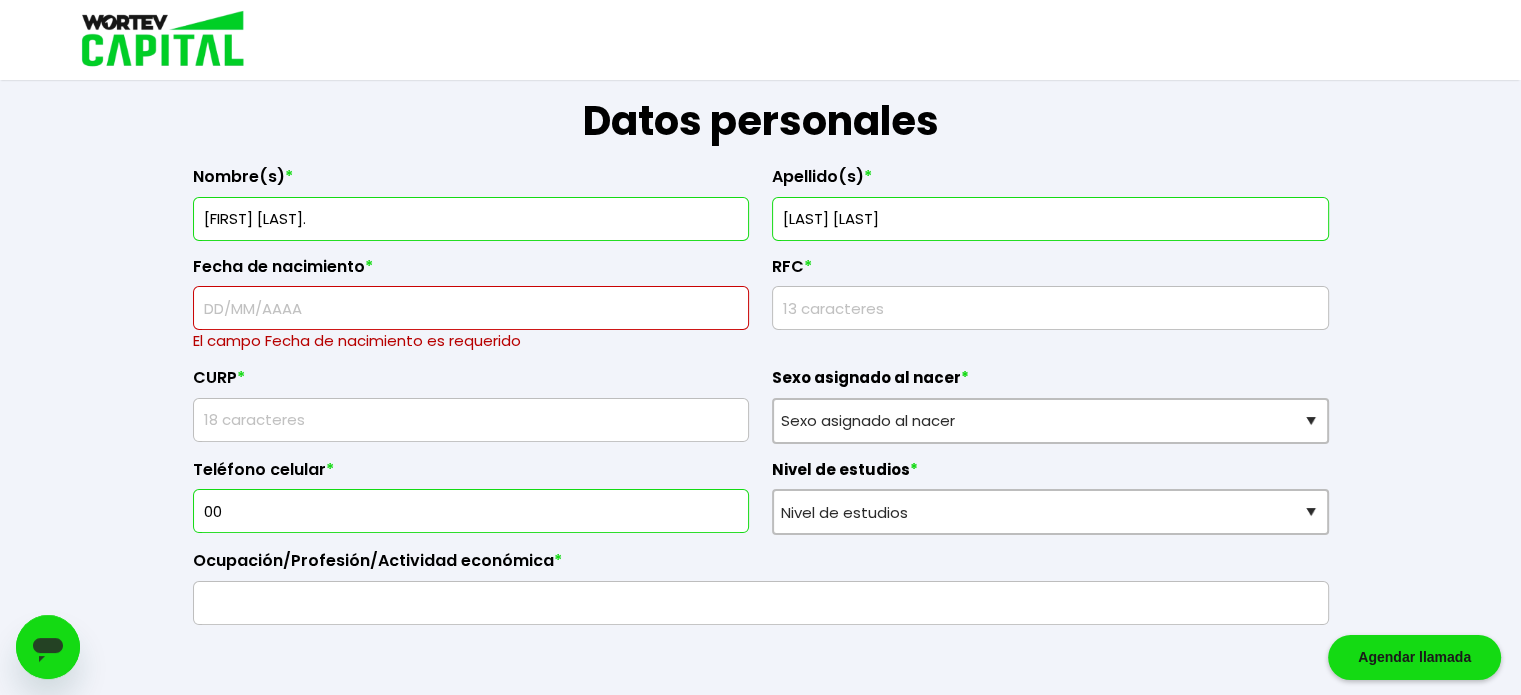 type on "0" 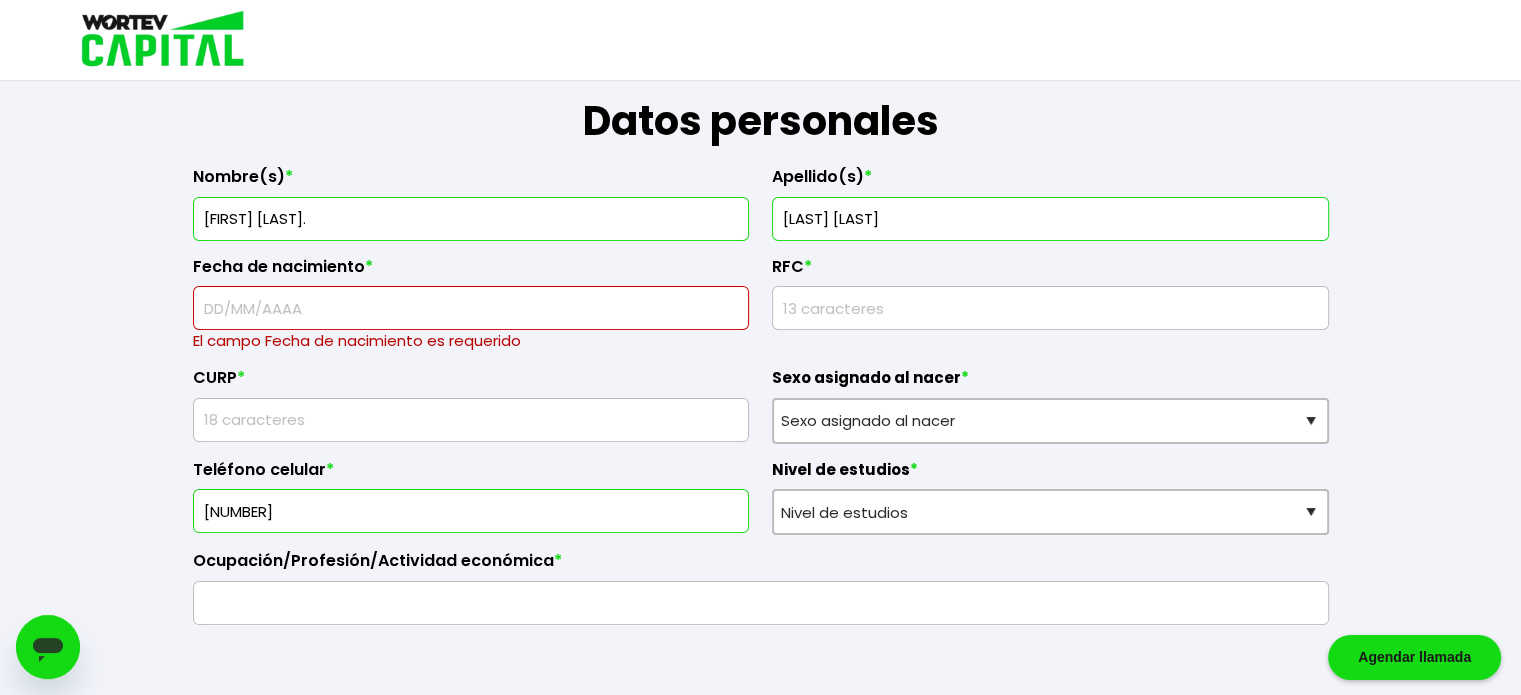 type on "[PHONE]" 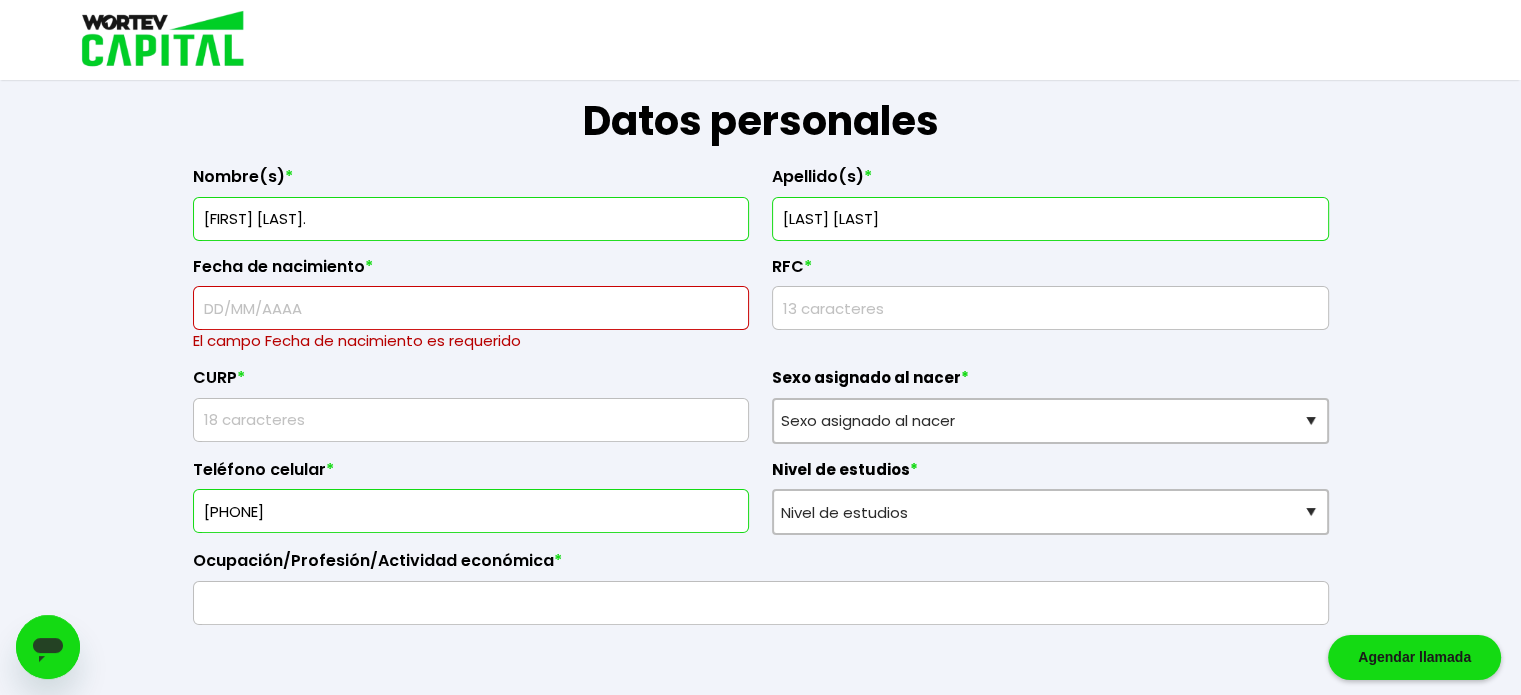 type on "[POSTAL_CODE]" 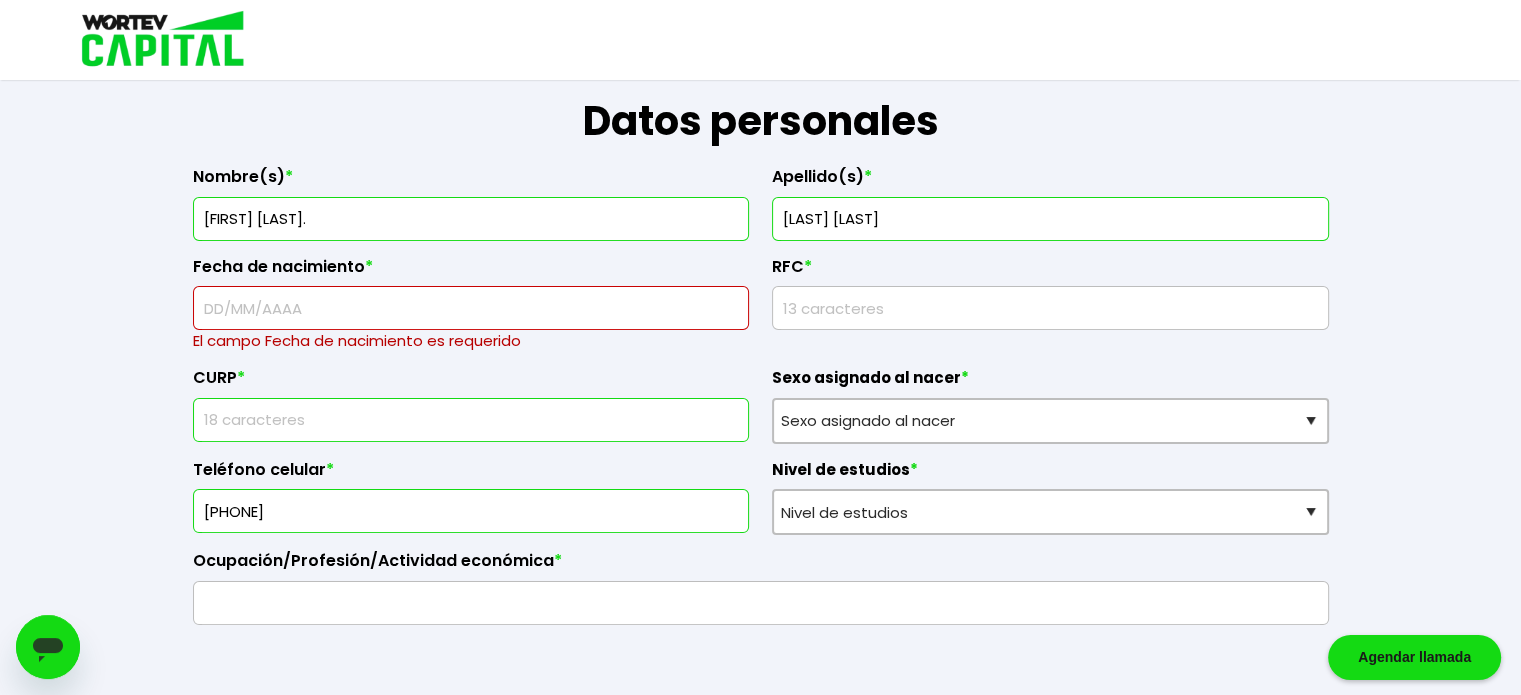click at bounding box center (471, 308) 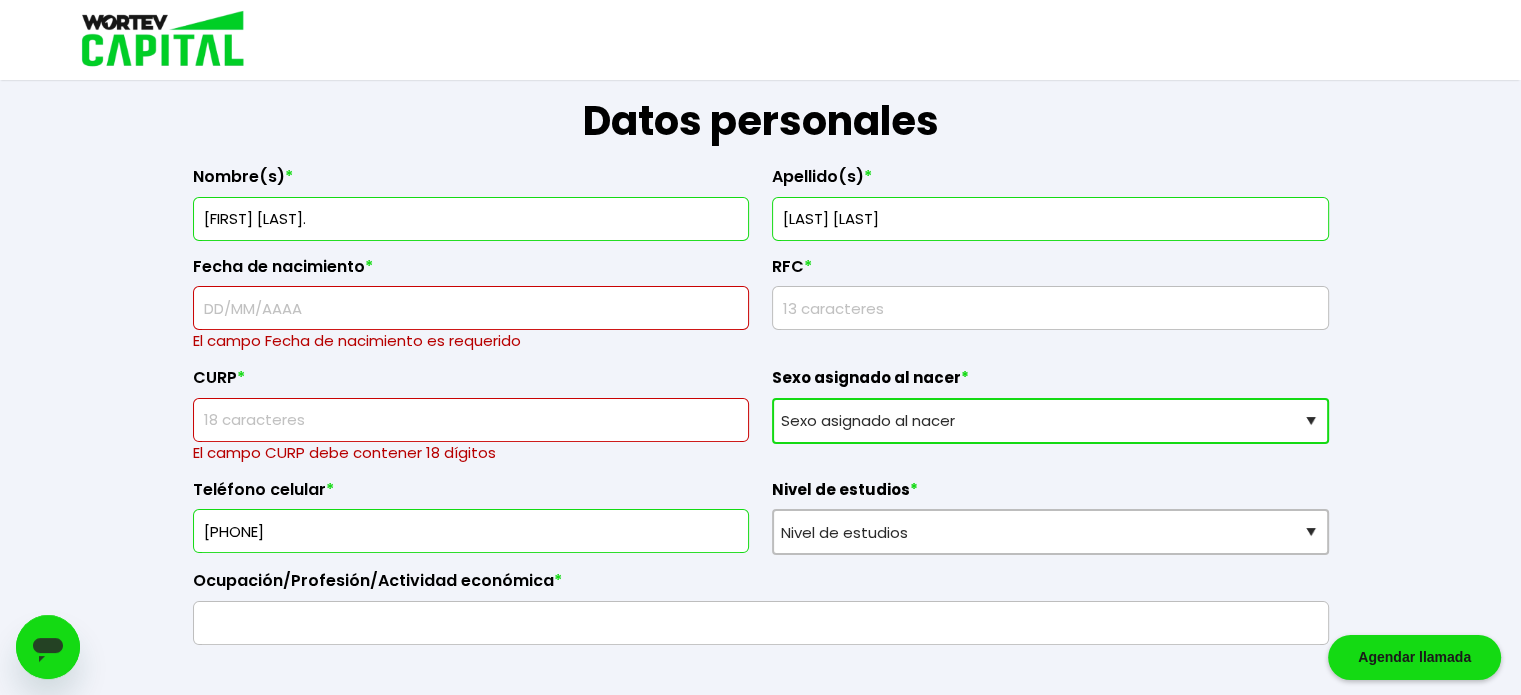 click on "Sexo asignado al nacer Hombre Mujer Prefiero no contestar" at bounding box center (1050, 421) 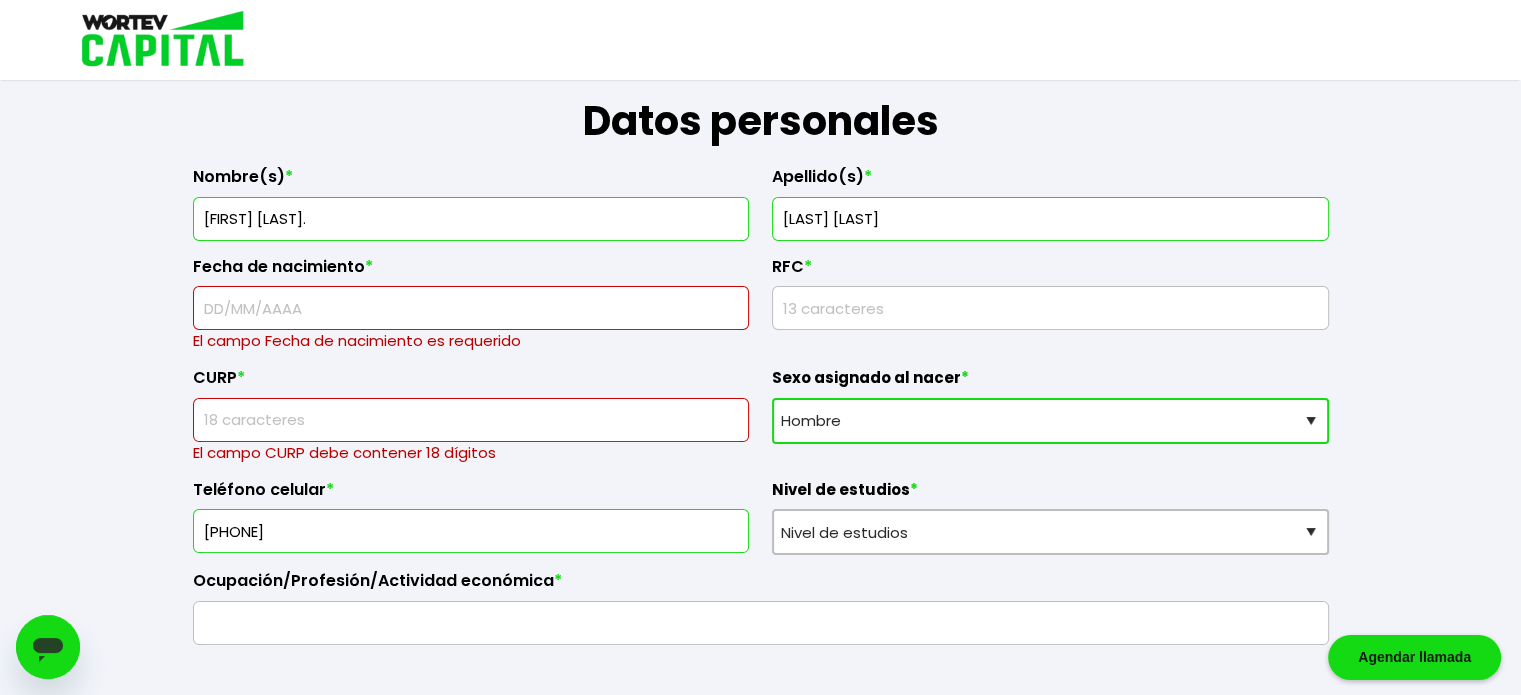 click on "Sexo asignado al nacer Hombre Mujer Prefiero no contestar" at bounding box center [1050, 421] 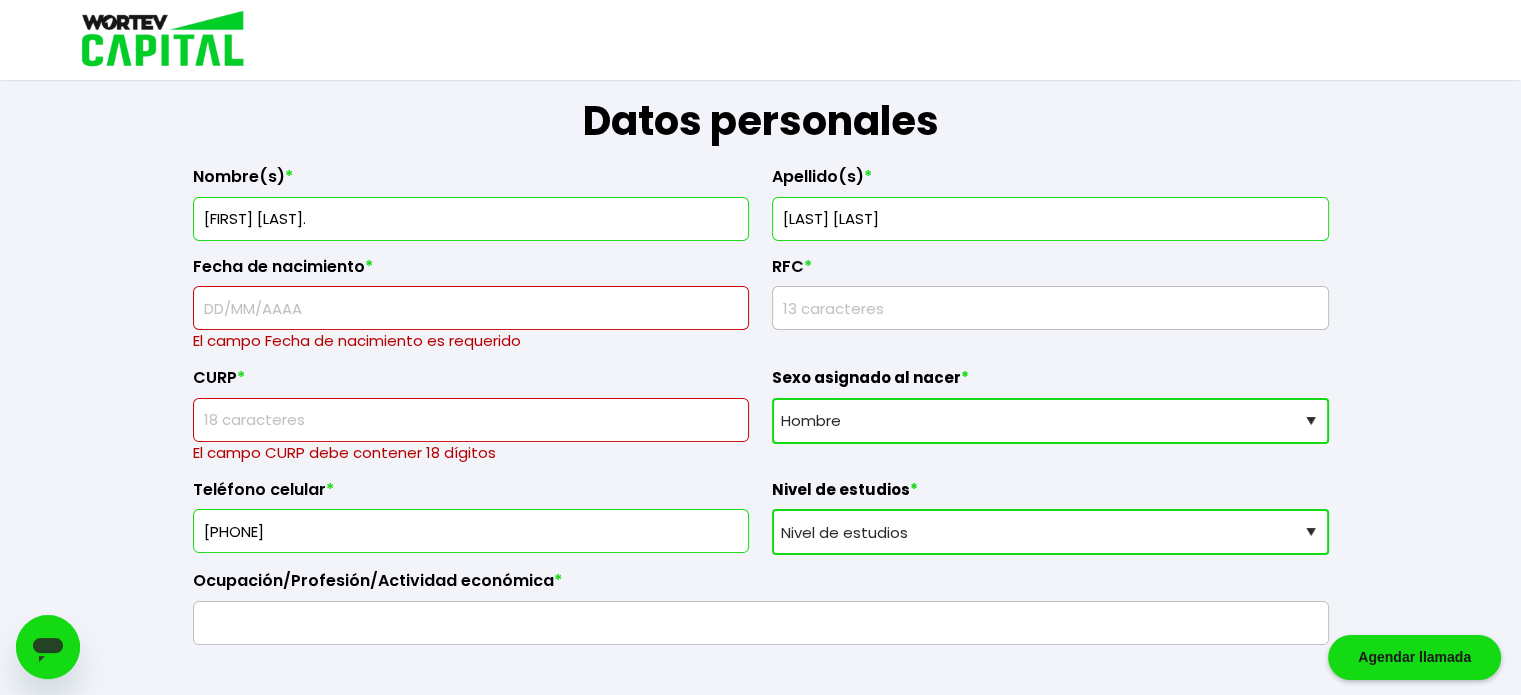 click on "Nivel de estudios Primaria Secundaria Bachillerato Licenciatura Posgrado" at bounding box center [1050, 532] 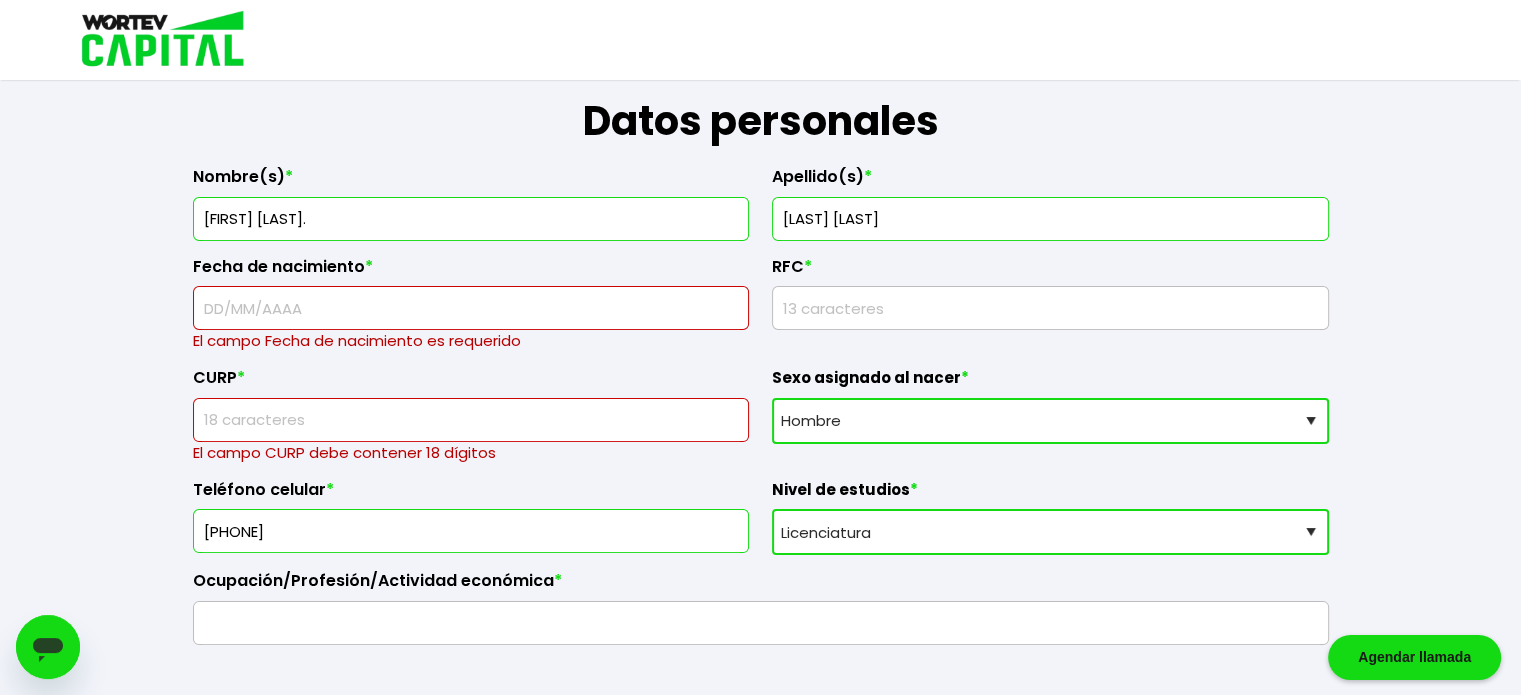click on "Nivel de estudios Primaria Secundaria Bachillerato Licenciatura Posgrado" at bounding box center (1050, 532) 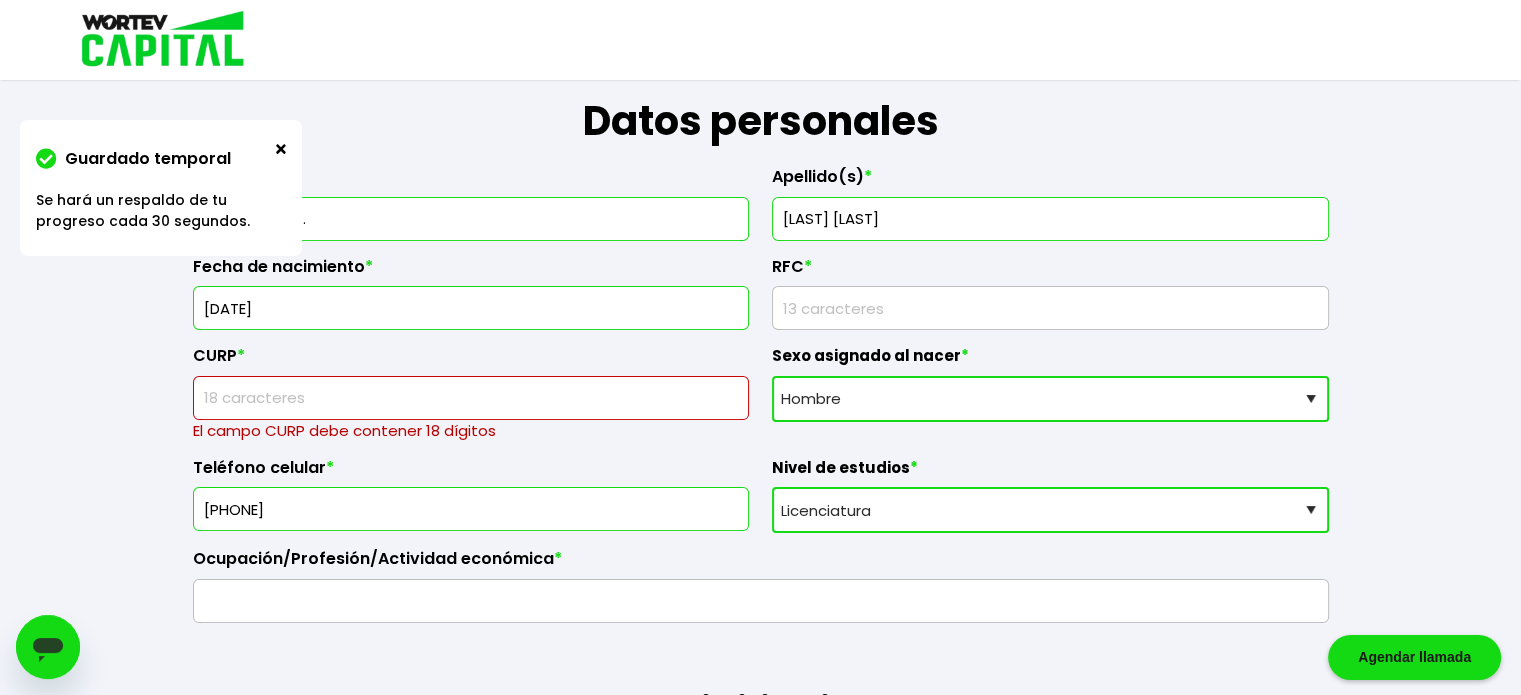 type on "[DATE]" 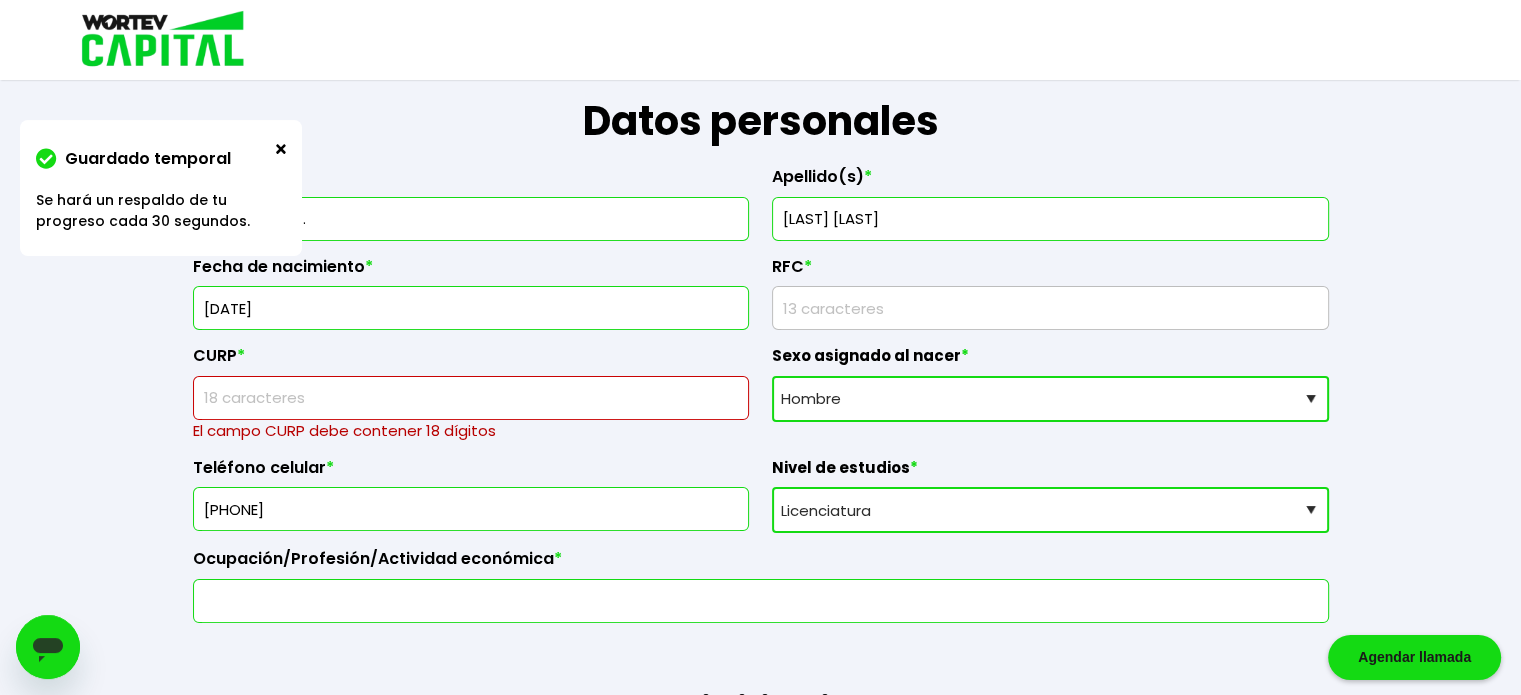 click at bounding box center [1050, 308] 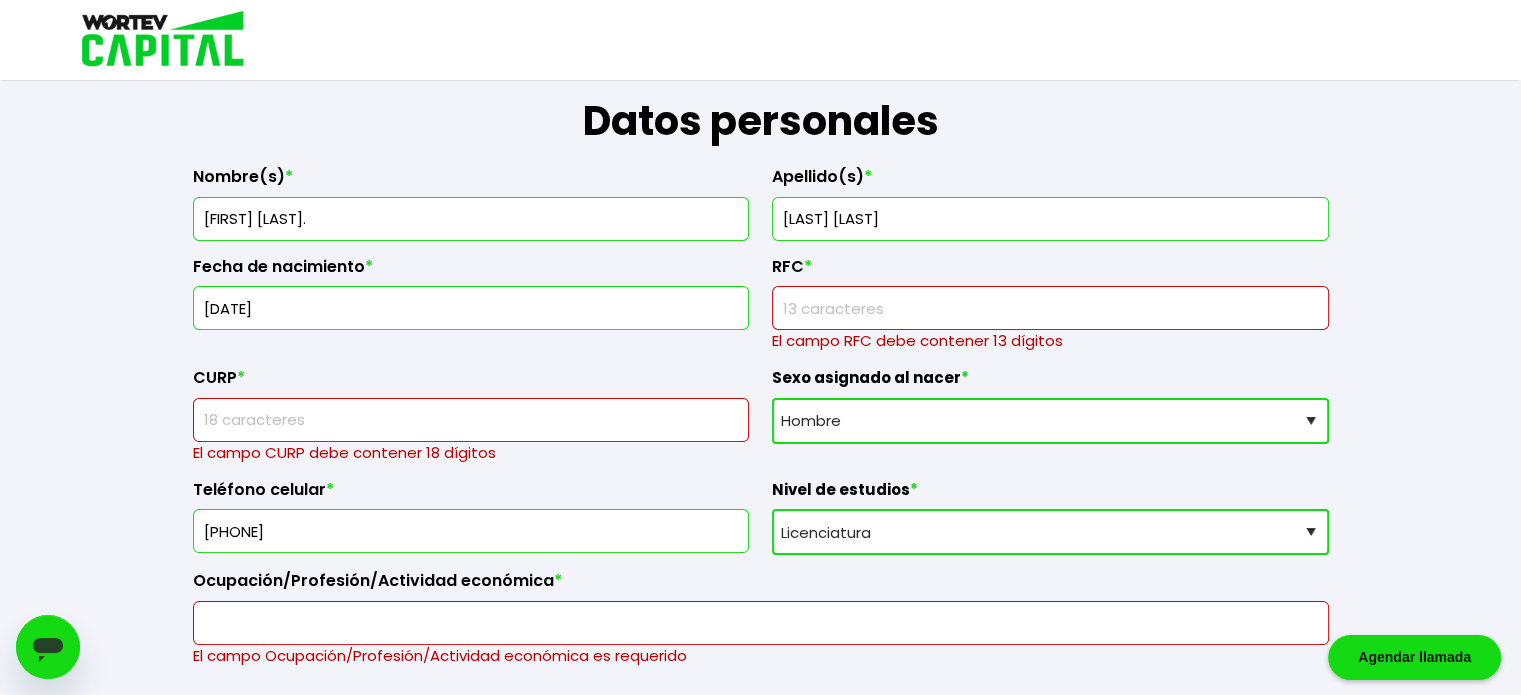 click at bounding box center [471, 420] 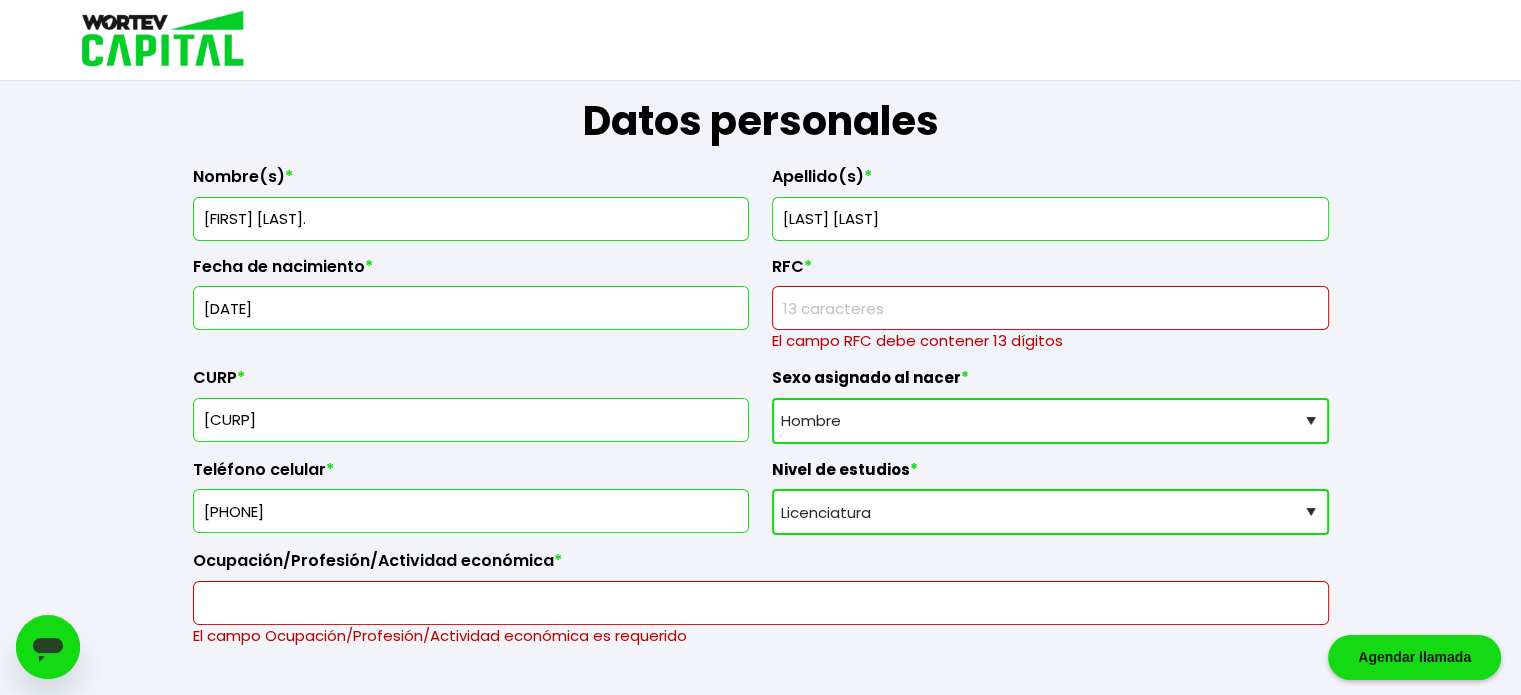 type on "[CURP]" 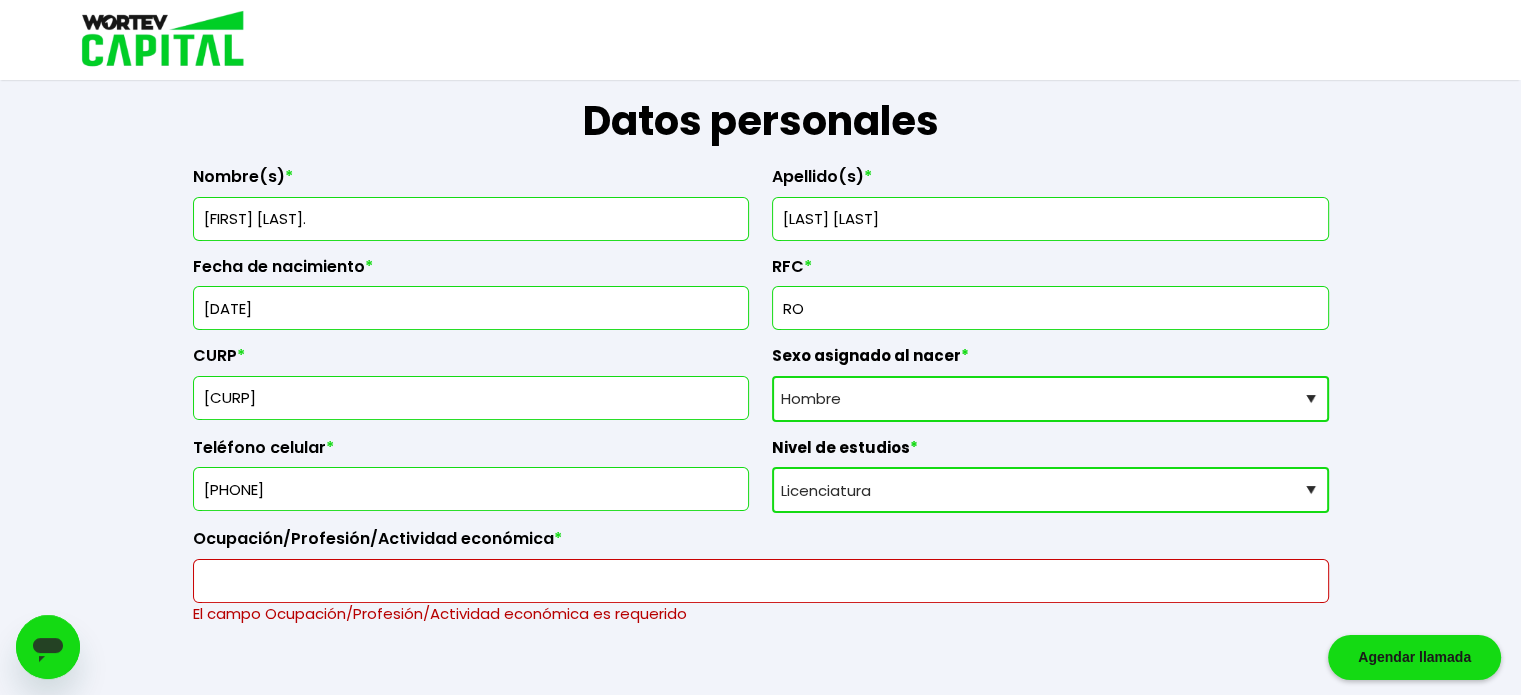 type on "R" 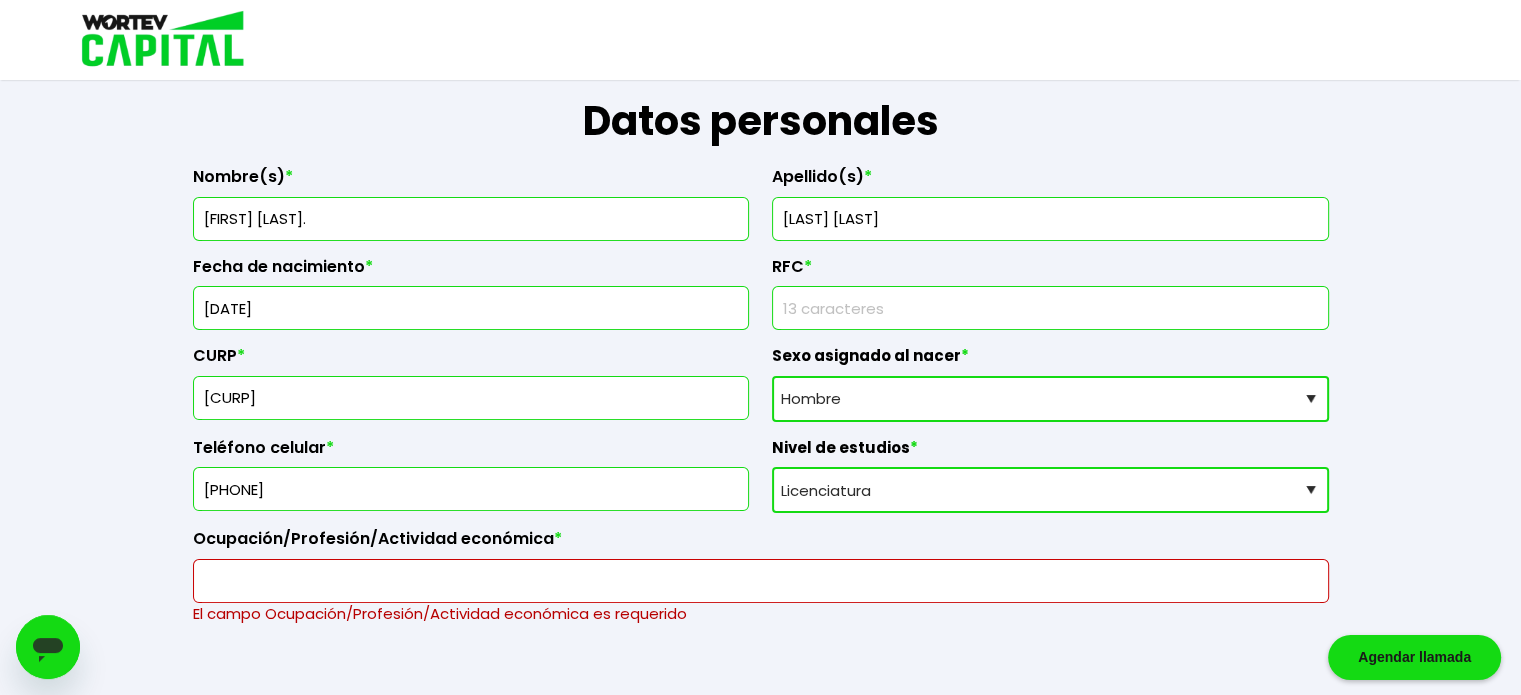 click at bounding box center (1050, 308) 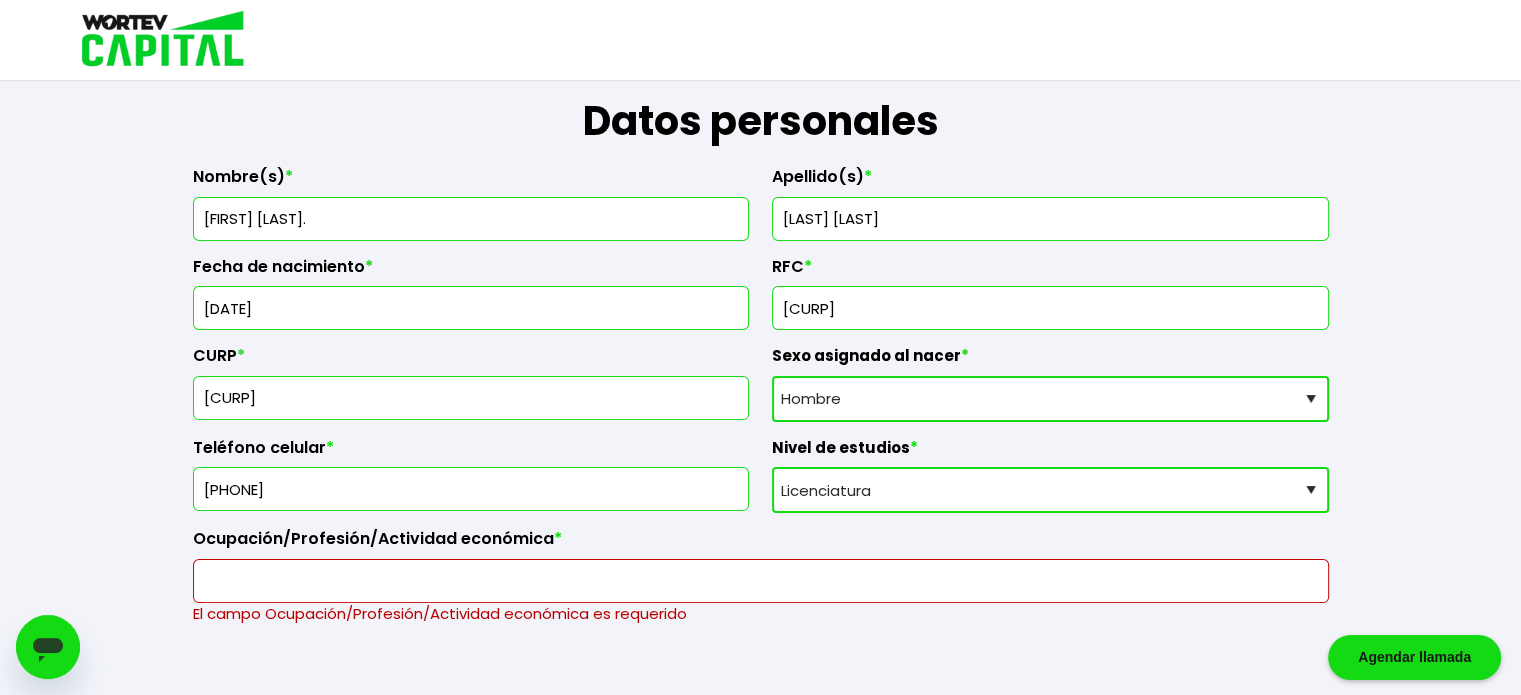 type on "[CURP]" 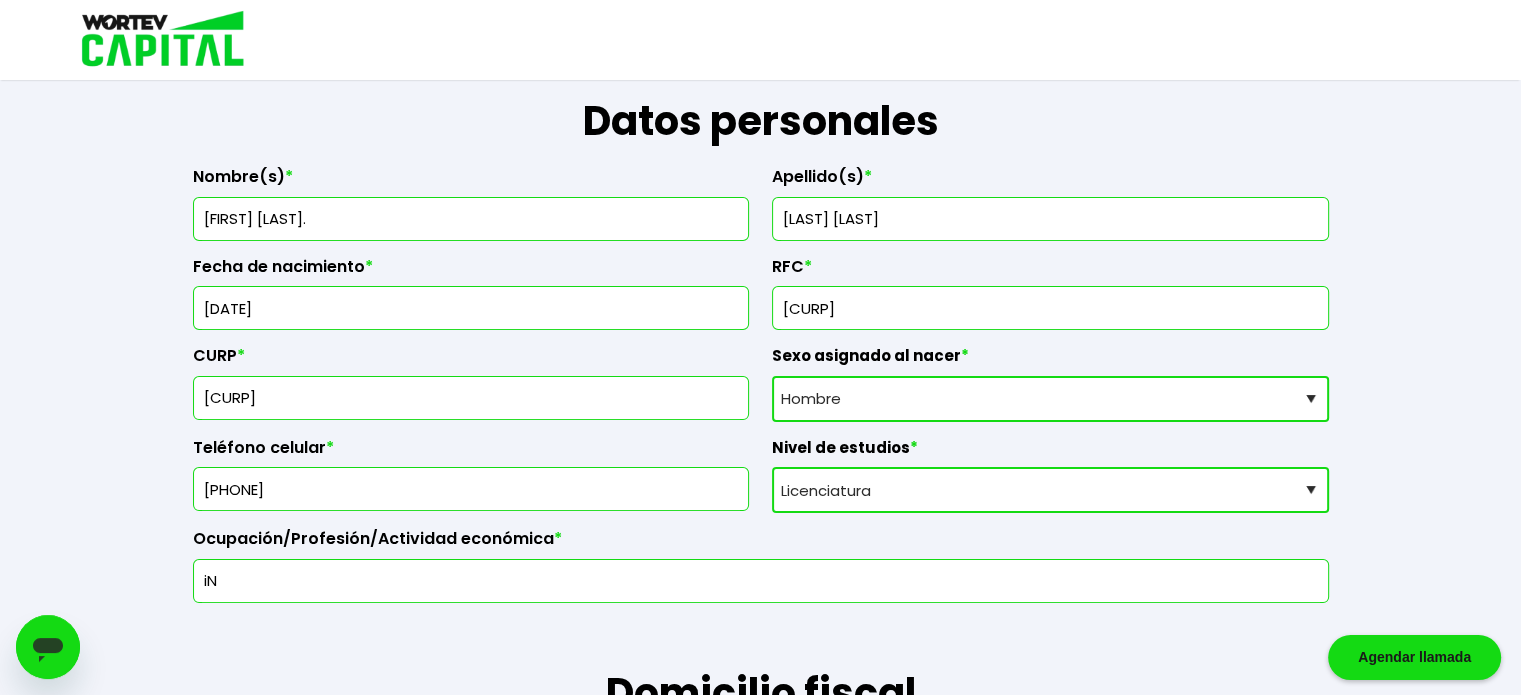 type on "i" 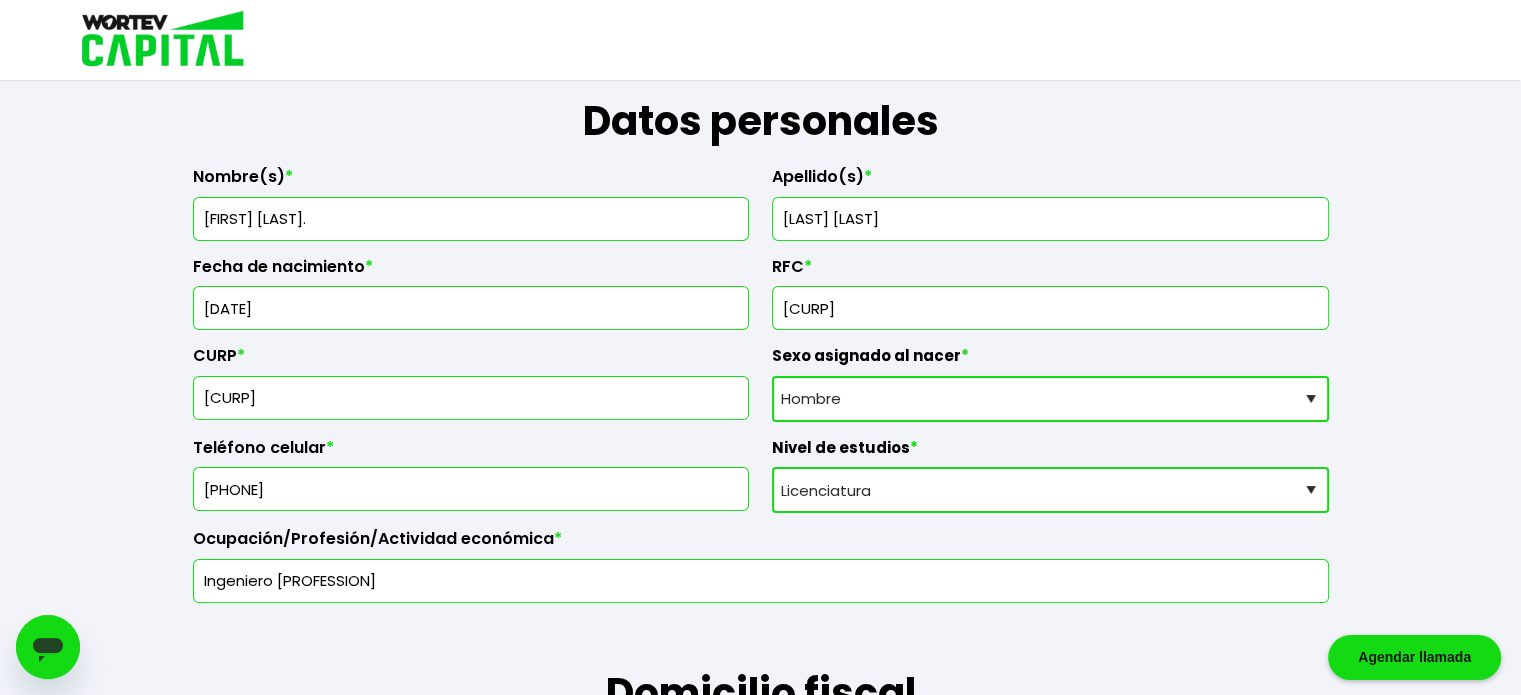 type on "Ingeniero [PROFESSION]" 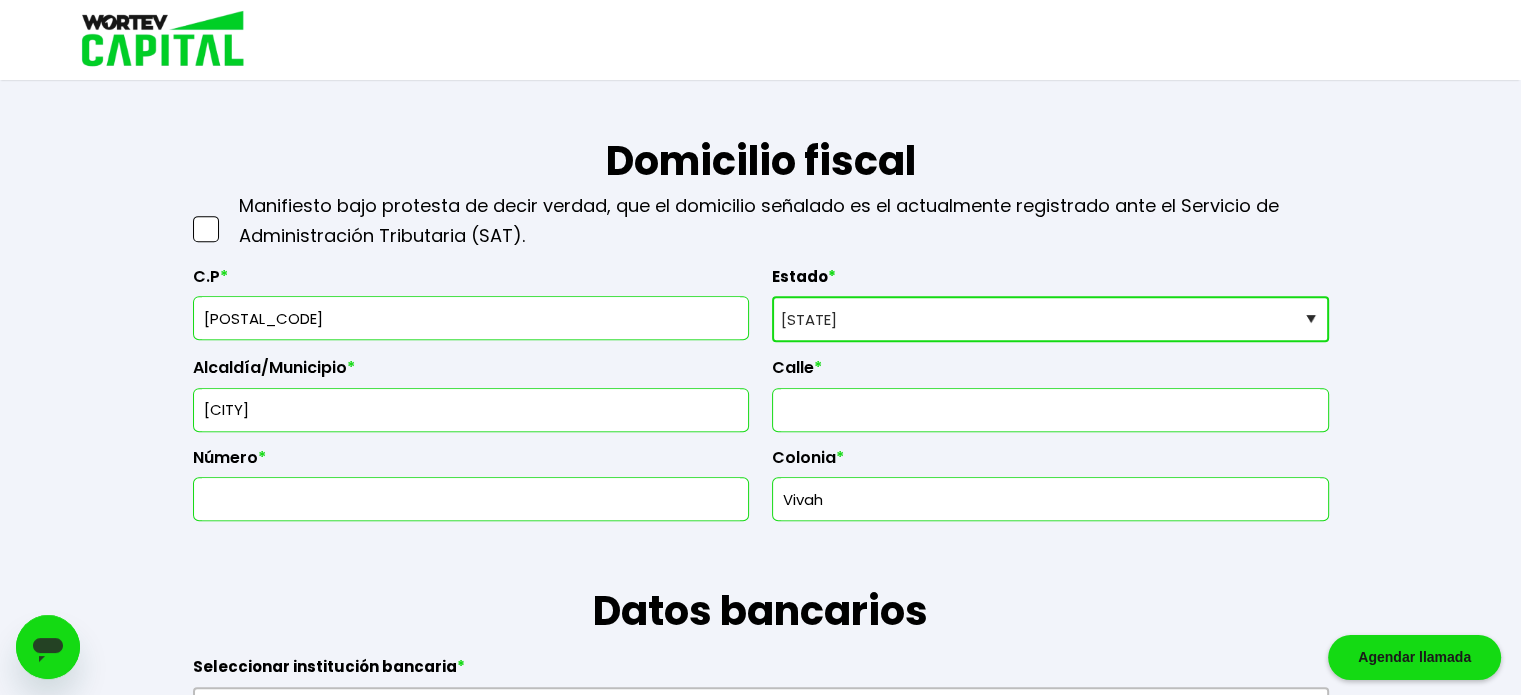 scroll, scrollTop: 844, scrollLeft: 0, axis: vertical 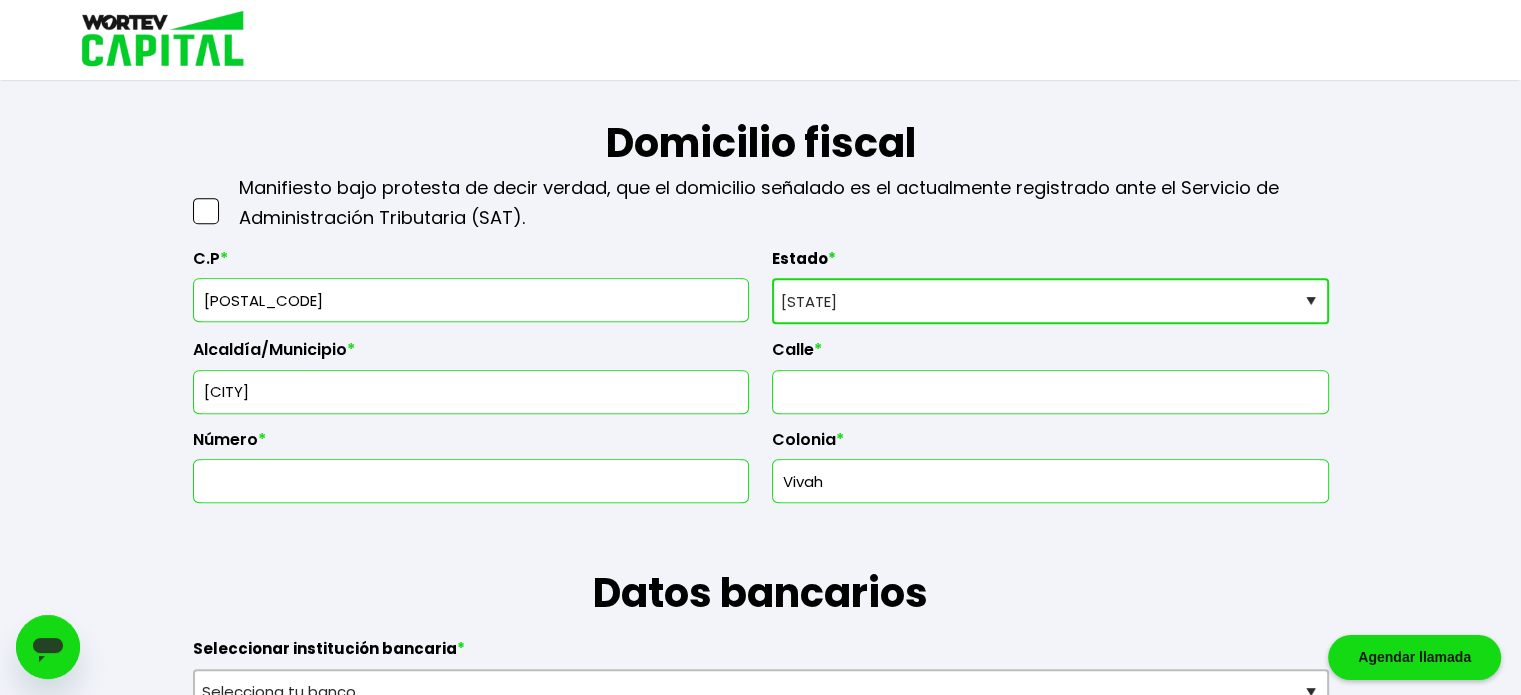 click on "[CITY]" at bounding box center (471, 392) 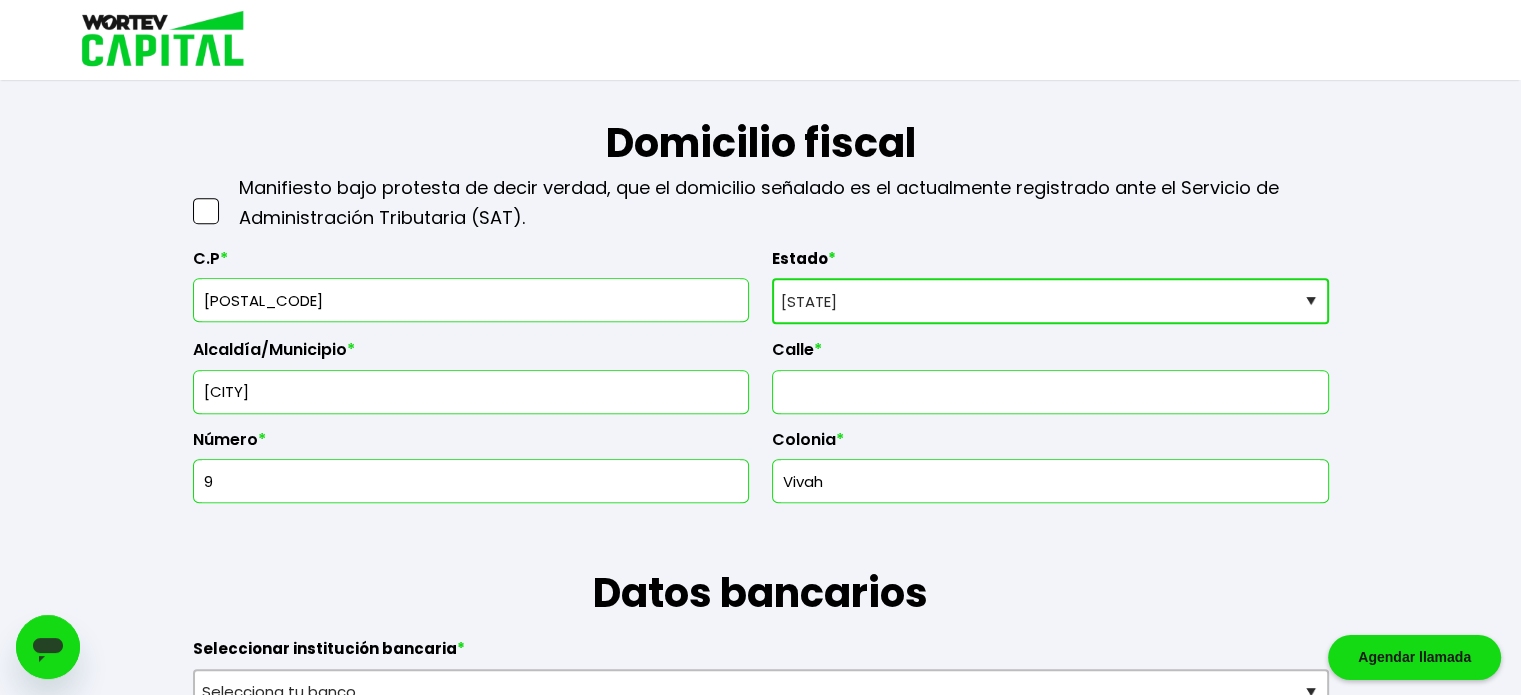 type on "[STREET]" 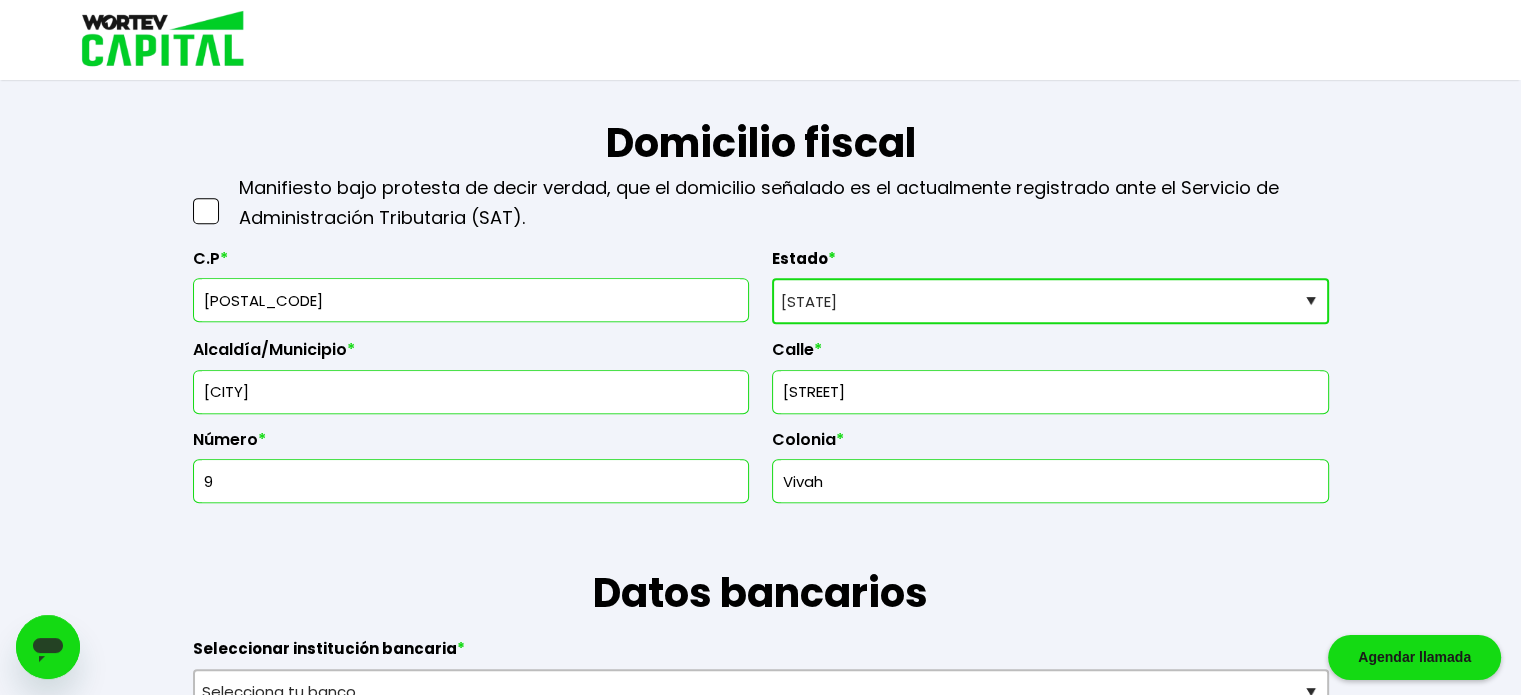 type on "[STREET]" 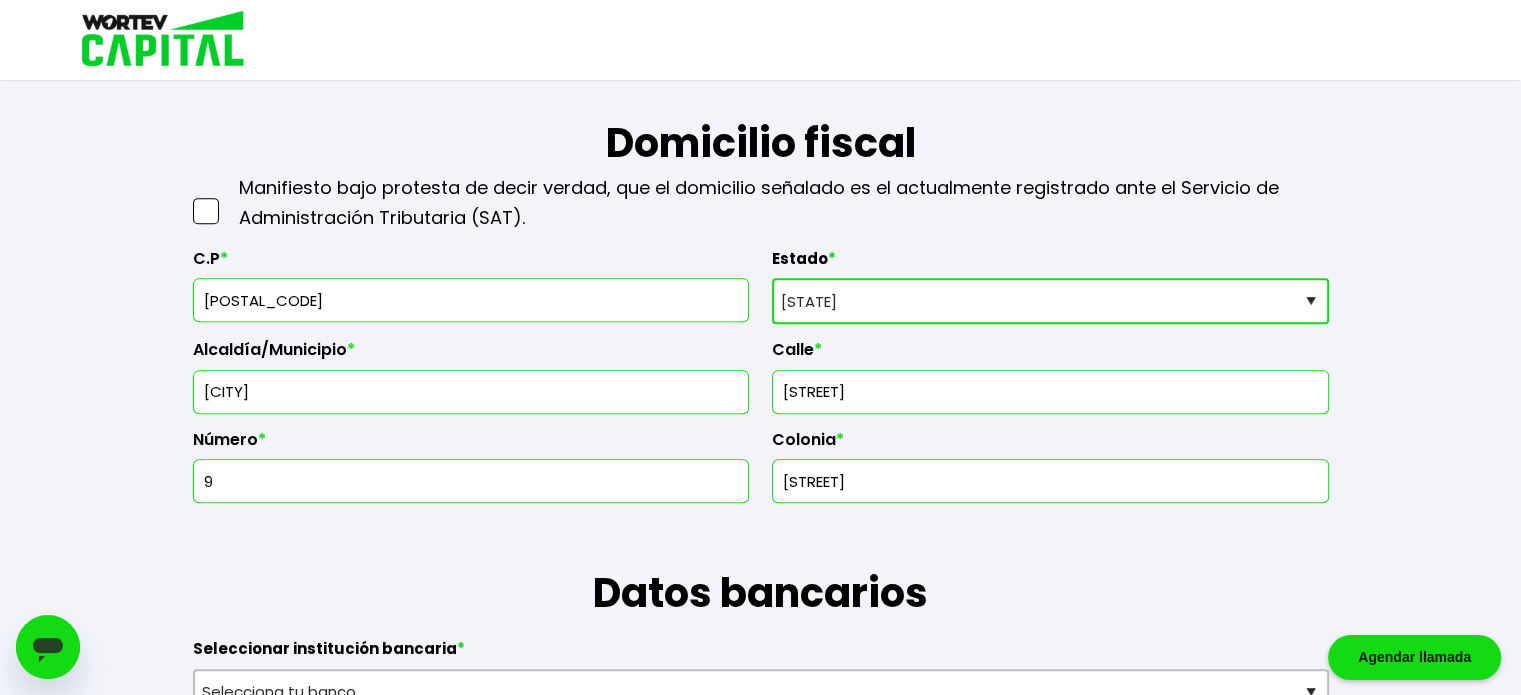 click on "[STREET]" at bounding box center (1050, 481) 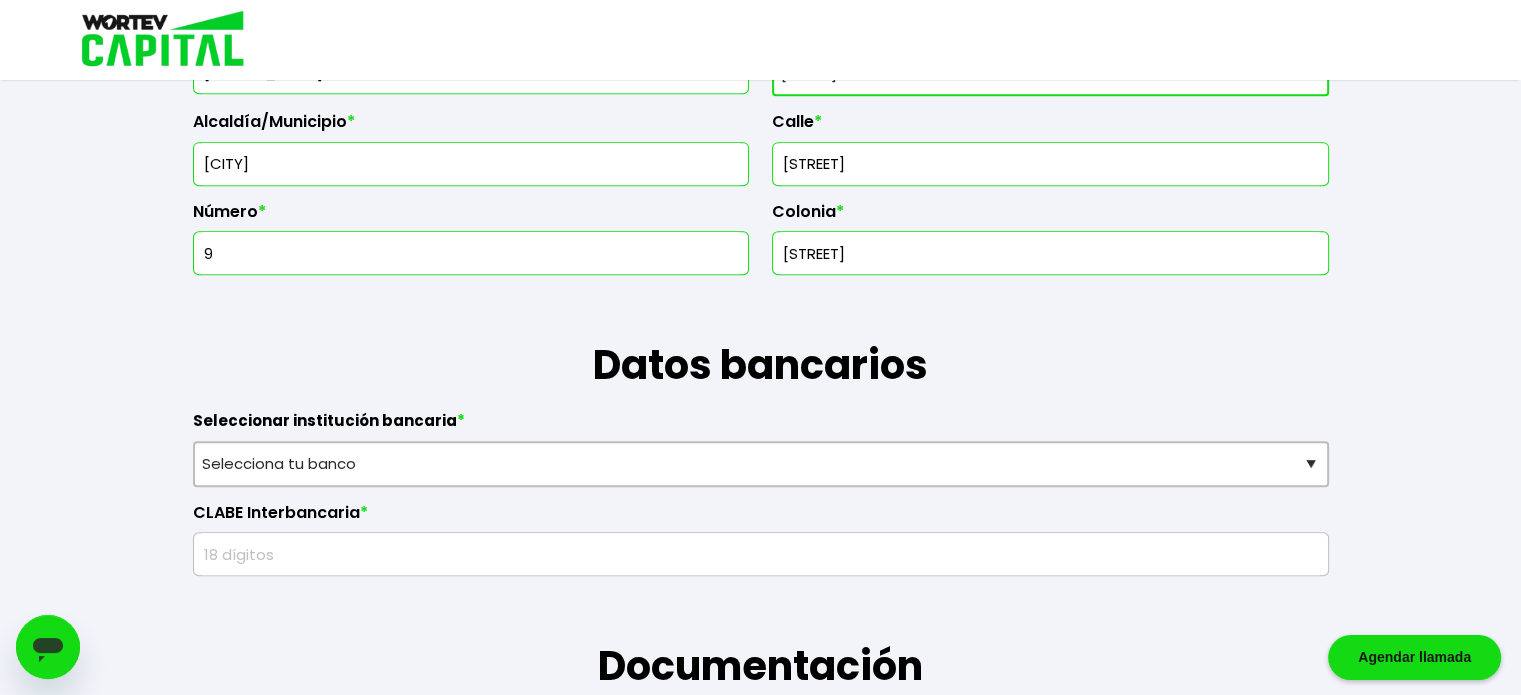 scroll, scrollTop: 1104, scrollLeft: 0, axis: vertical 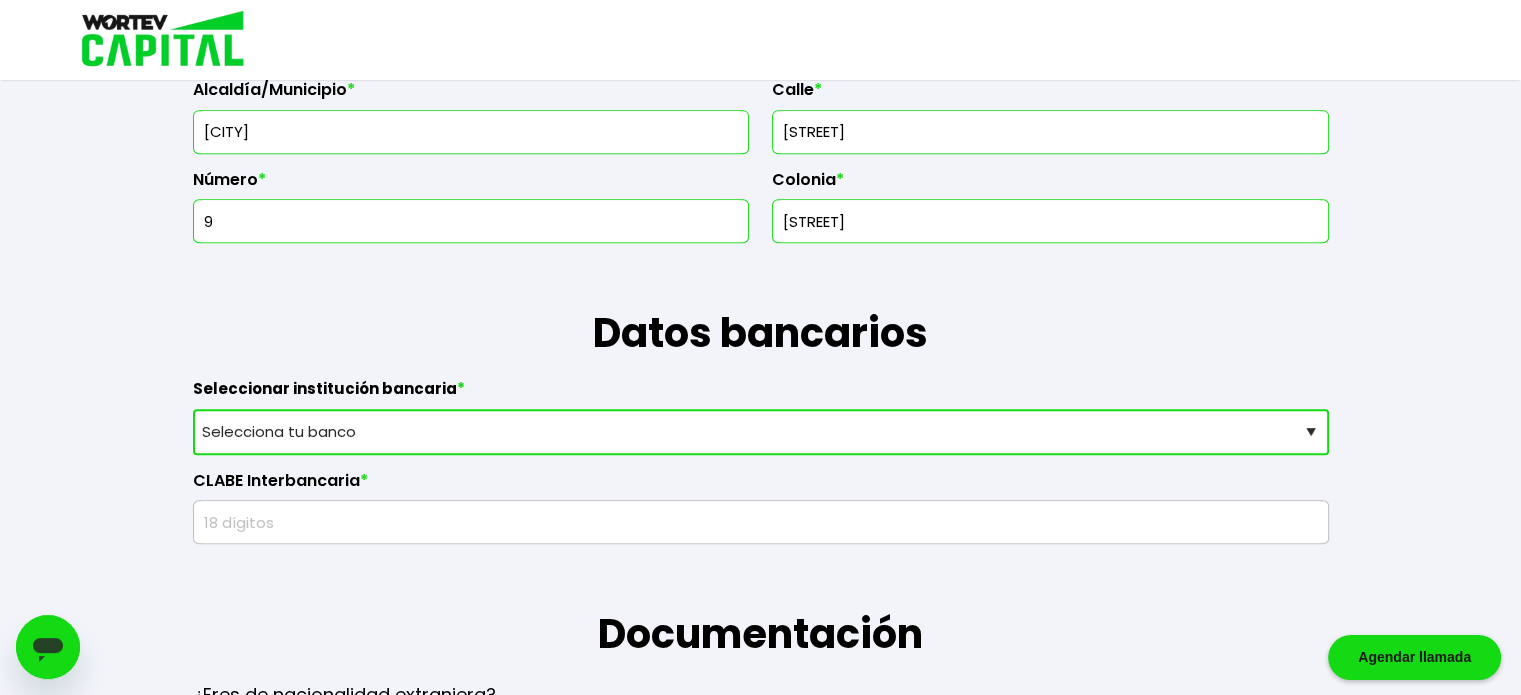 click on "Selecciona tu banco ABC Capital Actinver Afirme Albo ASP Banamex Banbajio Banco Autofin Banco Azteca Banco Bancrea Banco Base Banco Inmobiliario Mexicano Banco Sabadell Banco ve por más Bancoppel Banjercito Bankaool Banorte Banregio Banregio (Hey Banco) Bansefi Bansi BBVA Bancomer Bineo Caja Morelia Valladolid Caja Popular Mexicana Caja Yanga CIBanco Compartamos Banco CONSUBANCO Cuenca Finsus Fondeadora Grupo Financiero MULTIVA HSBC Inbursa INTERCAM Banco INVEX IXE Klar Alternativos ku-bo Financiero, S.A. de C.V. Mercado Pago Mifel Nu Bank Santander Scotiabank Stori STP Uala Otro" at bounding box center (761, 432) 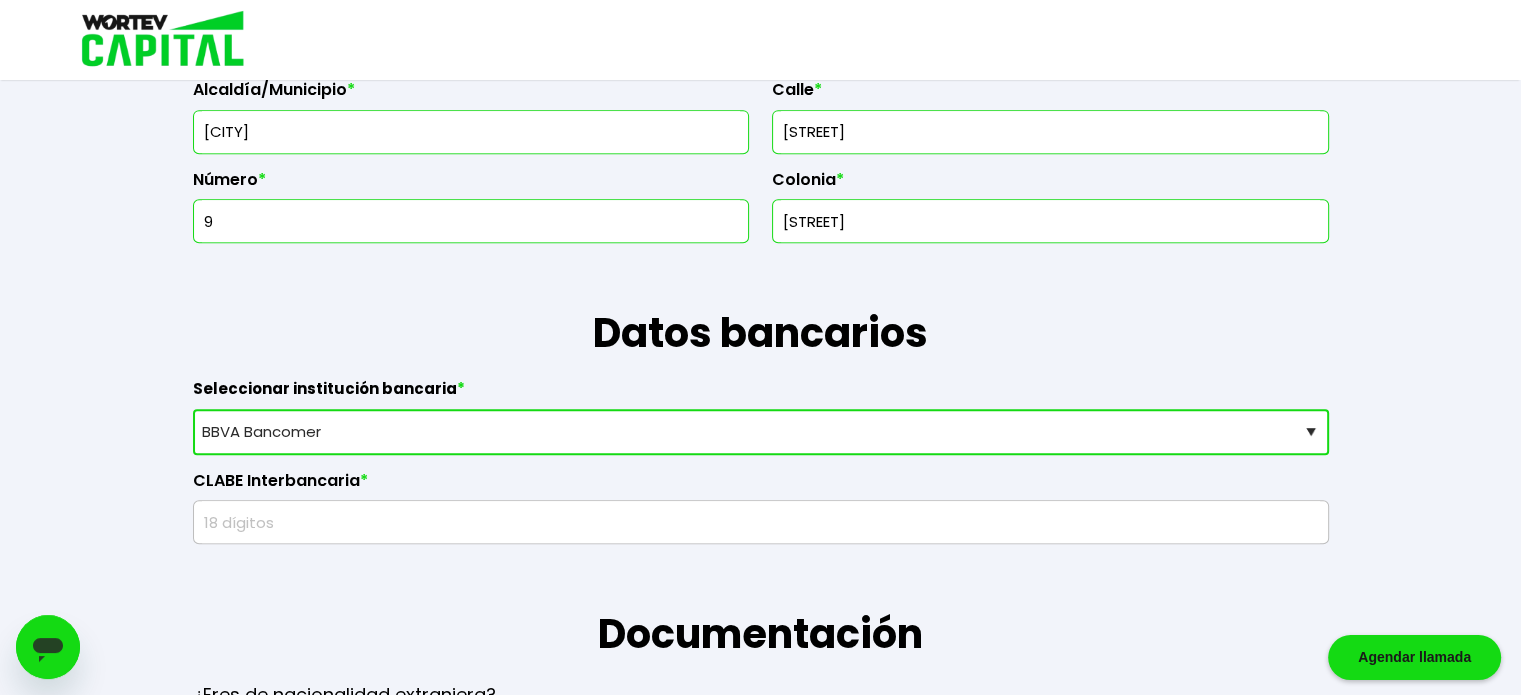 click on "Selecciona tu banco ABC Capital Actinver Afirme Albo ASP Banamex Banbajio Banco Autofin Banco Azteca Banco Bancrea Banco Base Banco Inmobiliario Mexicano Banco Sabadell Banco ve por más Bancoppel Banjercito Bankaool Banorte Banregio Banregio (Hey Banco) Bansefi Bansi BBVA Bancomer Bineo Caja Morelia Valladolid Caja Popular Mexicana Caja Yanga CIBanco Compartamos Banco CONSUBANCO Cuenca Finsus Fondeadora Grupo Financiero MULTIVA HSBC Inbursa INTERCAM Banco INVEX IXE Klar Alternativos ku-bo Financiero, S.A. de C.V. Mercado Pago Mifel Nu Bank Santander Scotiabank Stori STP Uala Otro" at bounding box center [761, 432] 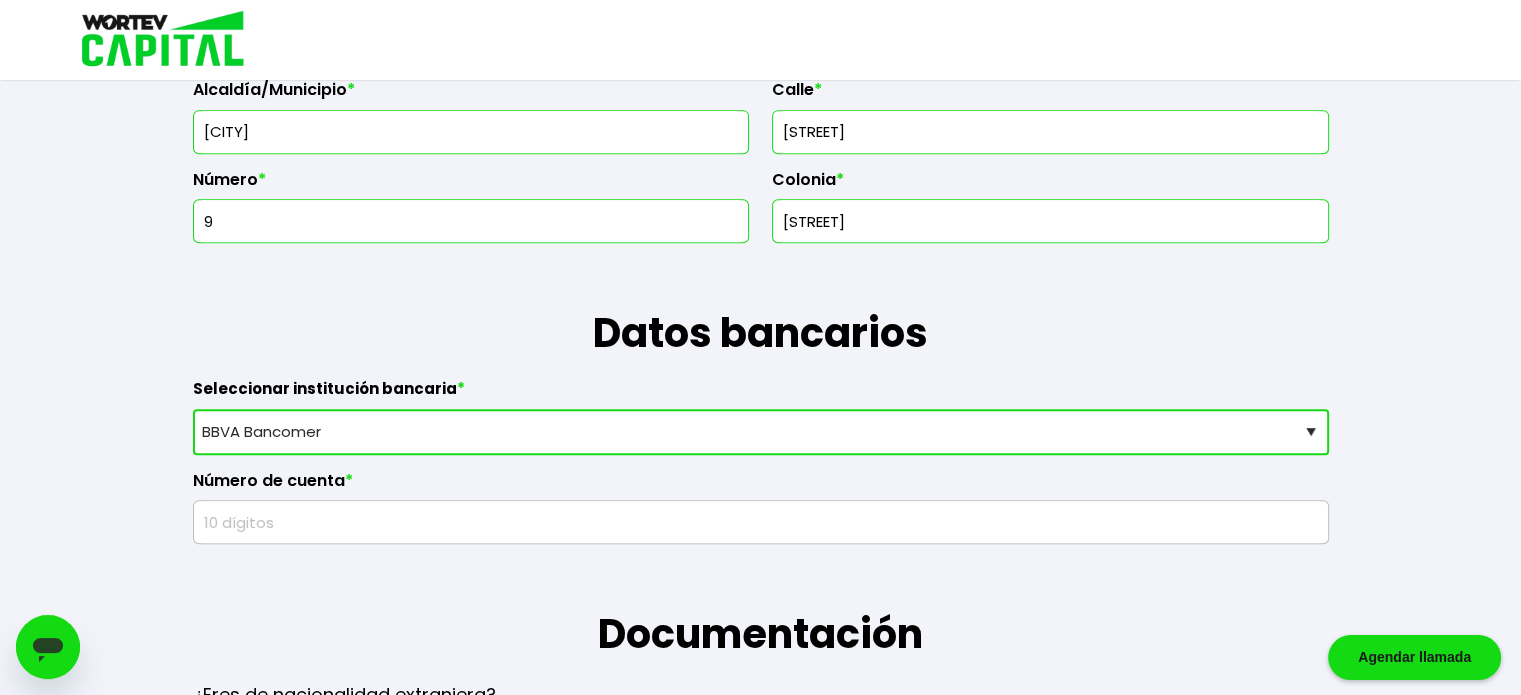 click at bounding box center [761, 522] 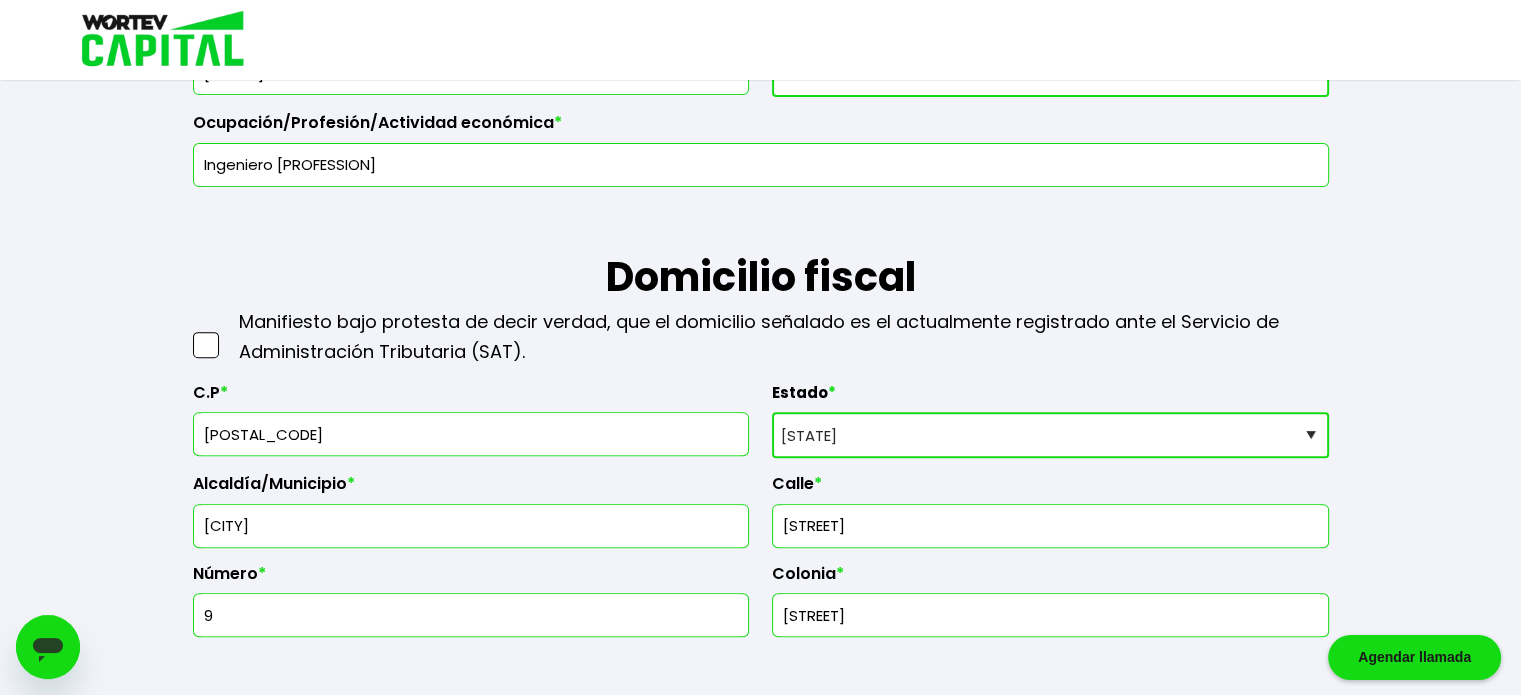 scroll, scrollTop: 691, scrollLeft: 0, axis: vertical 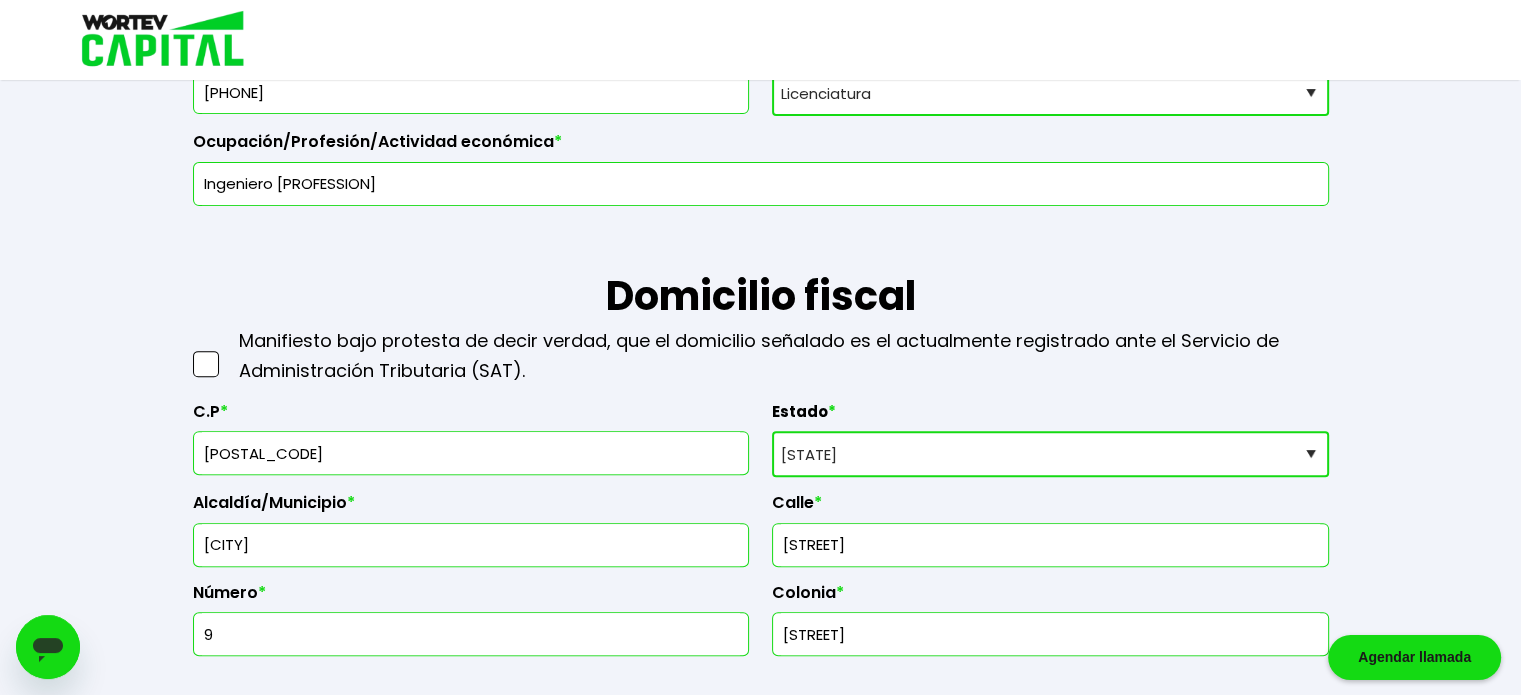 click on "Manifiesto bajo protesta de decir verdad, que el domicilio señalado es el actualmente registrado ante el Servicio de Administración Tributaria (SAT)." at bounding box center [784, 356] 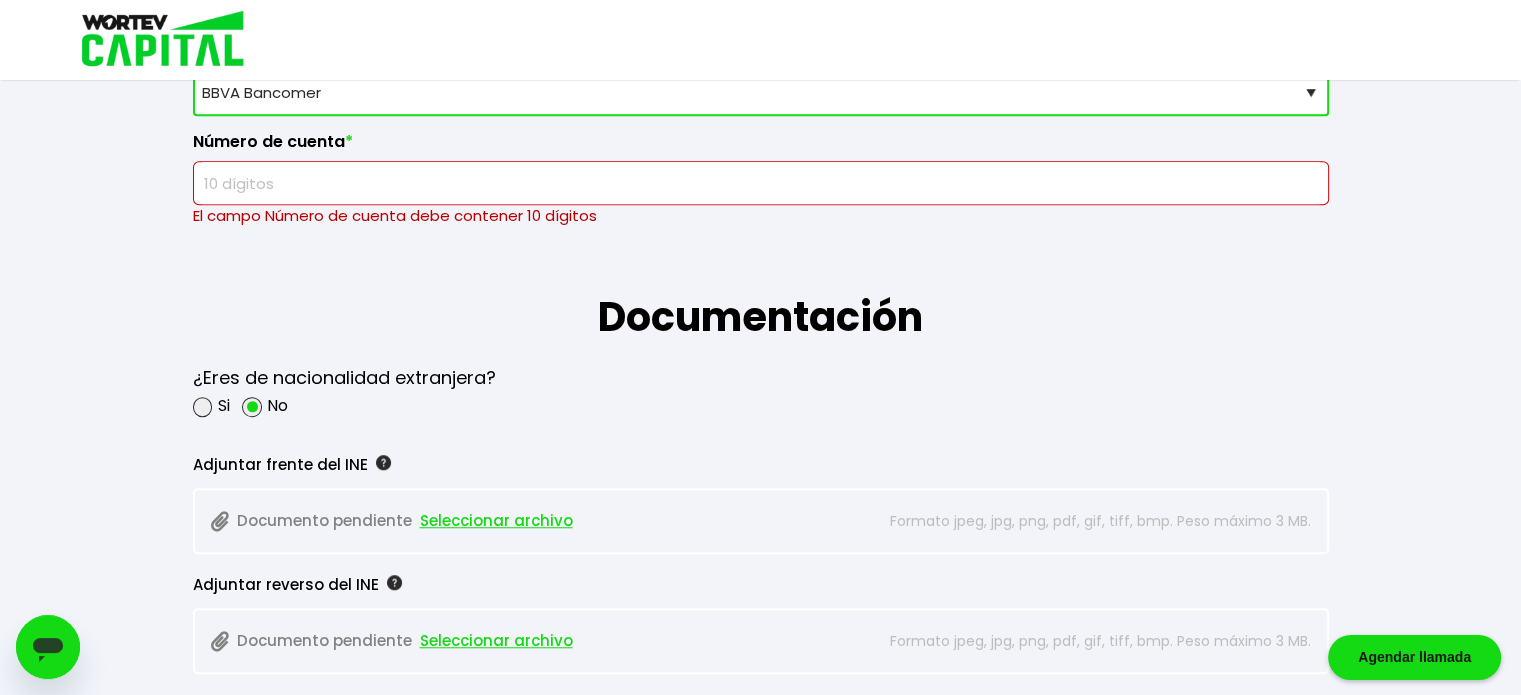scroll, scrollTop: 1446, scrollLeft: 0, axis: vertical 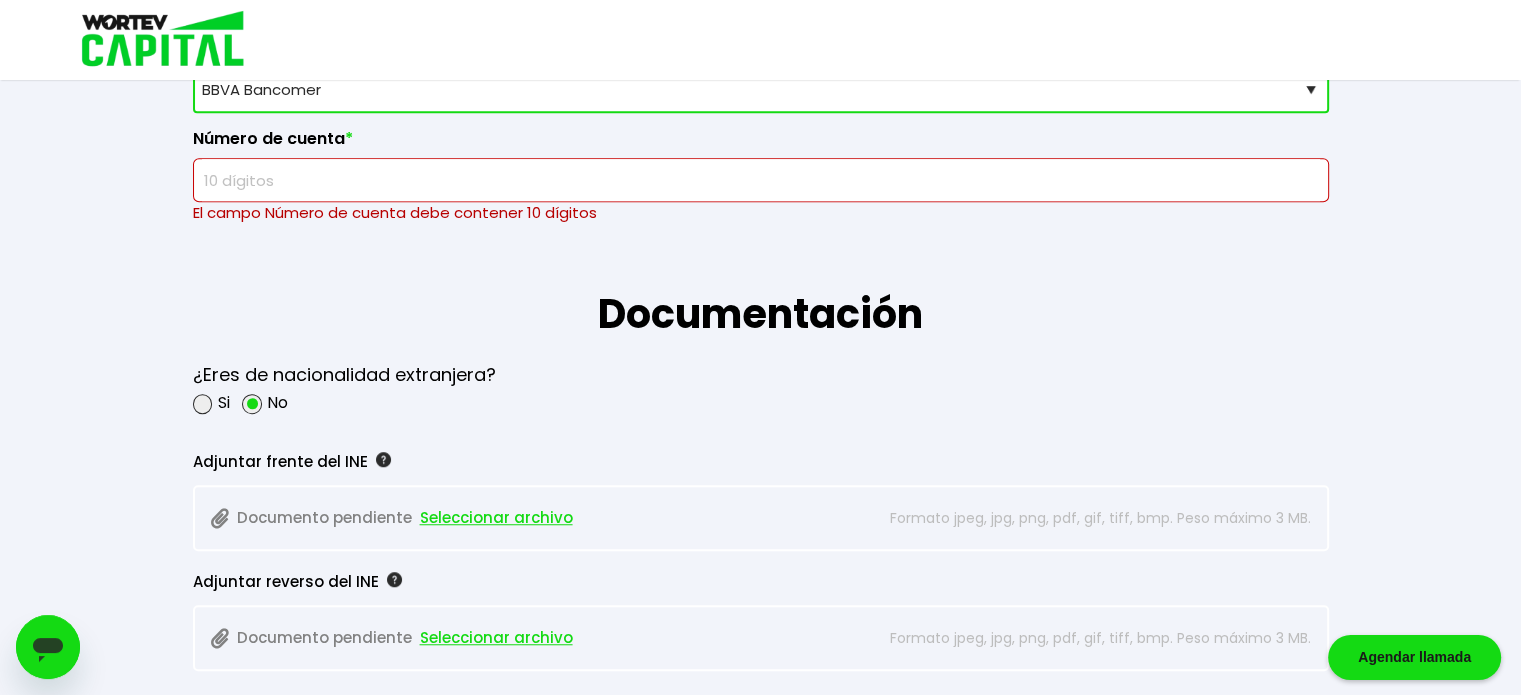 click at bounding box center [761, 180] 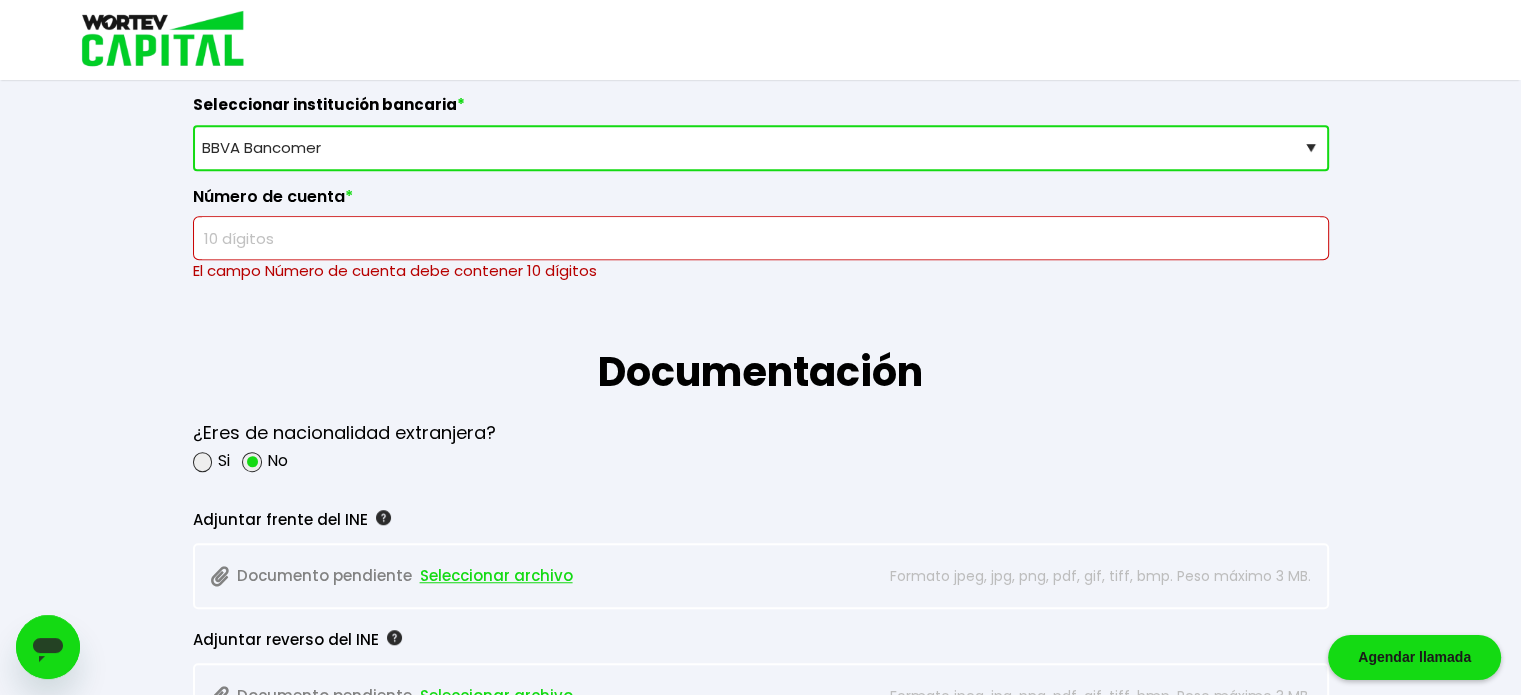 scroll, scrollTop: 1382, scrollLeft: 0, axis: vertical 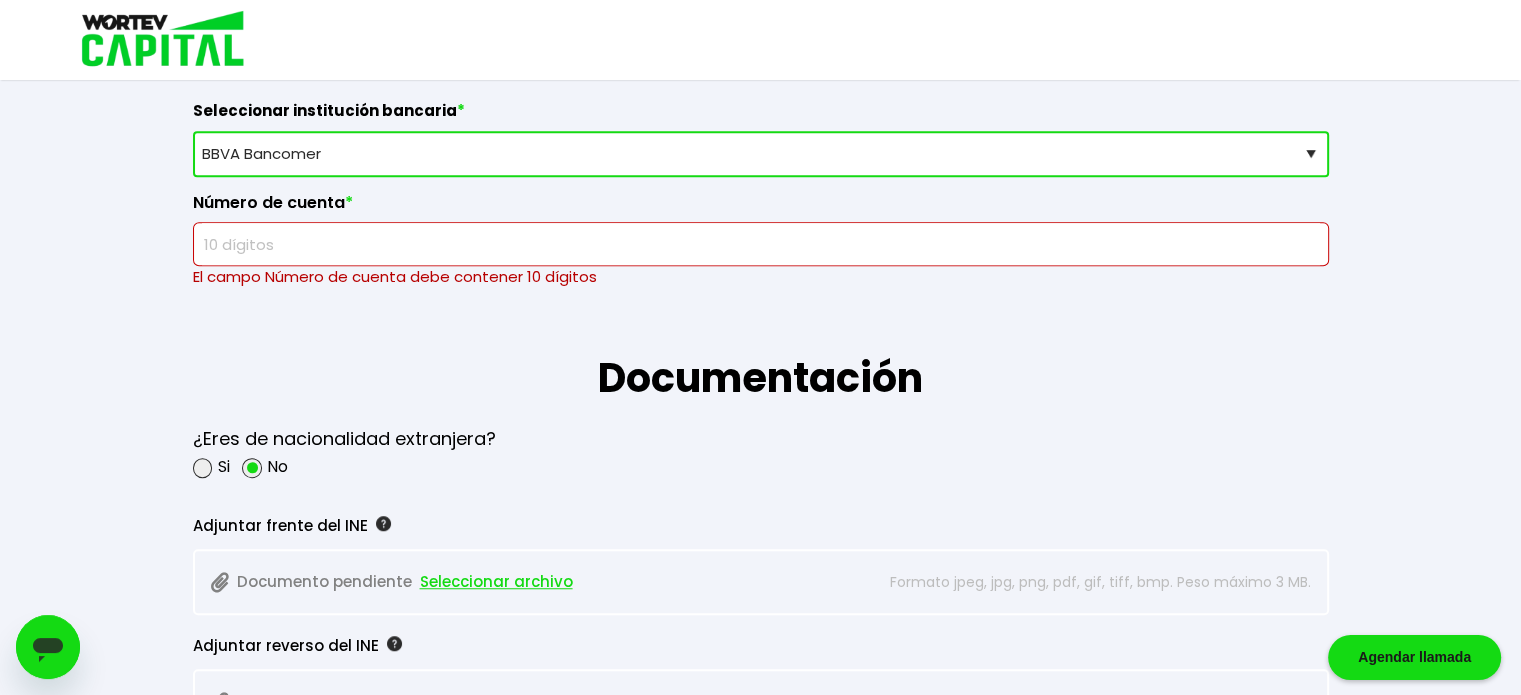 click at bounding box center (761, 244) 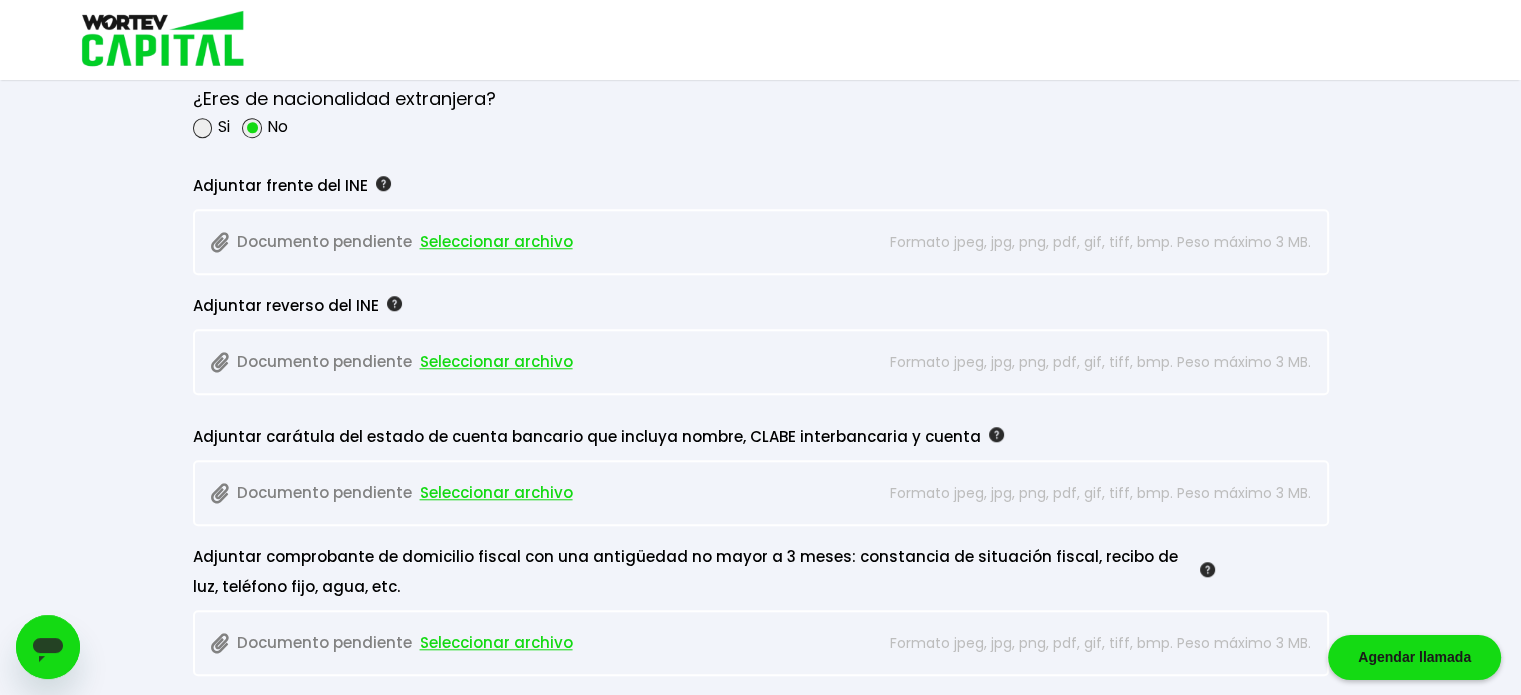 scroll, scrollTop: 1686, scrollLeft: 0, axis: vertical 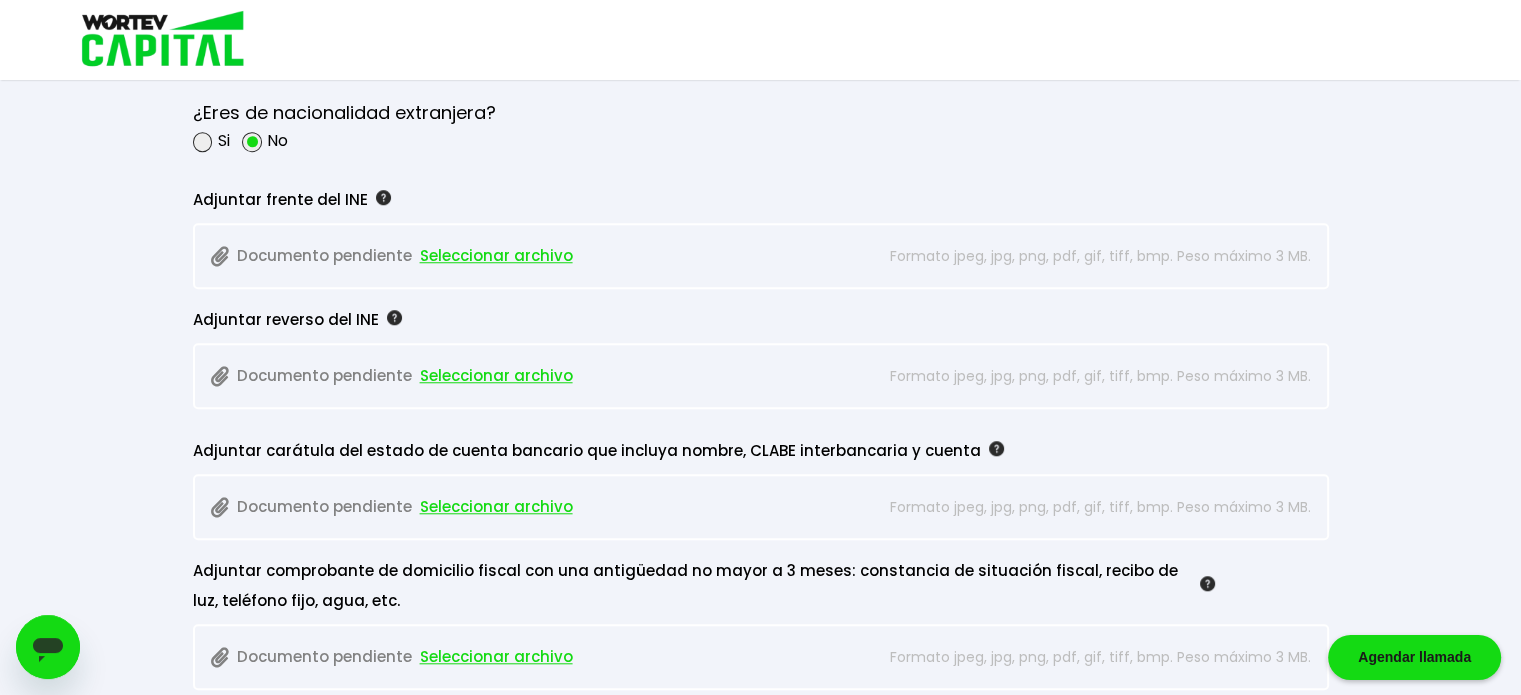 type on "[NUMBER]" 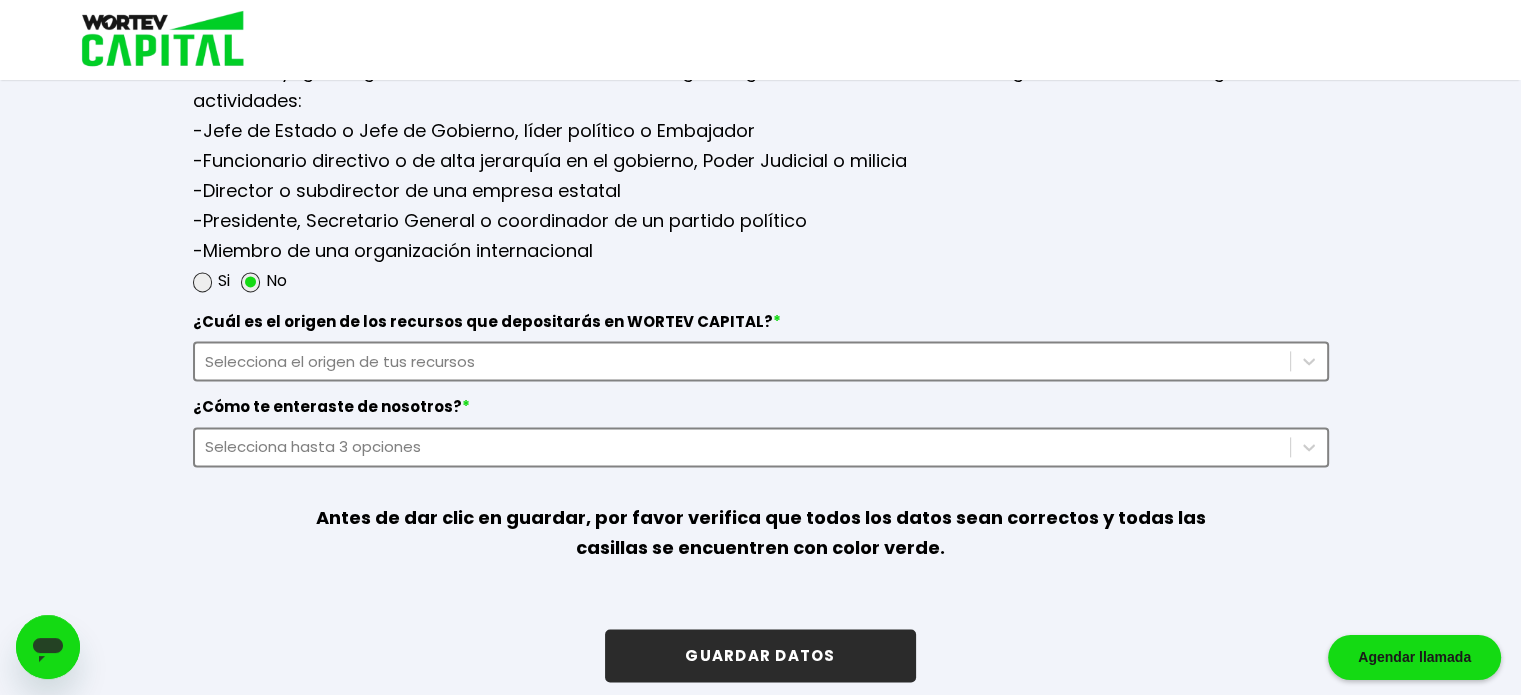 scroll, scrollTop: 2672, scrollLeft: 0, axis: vertical 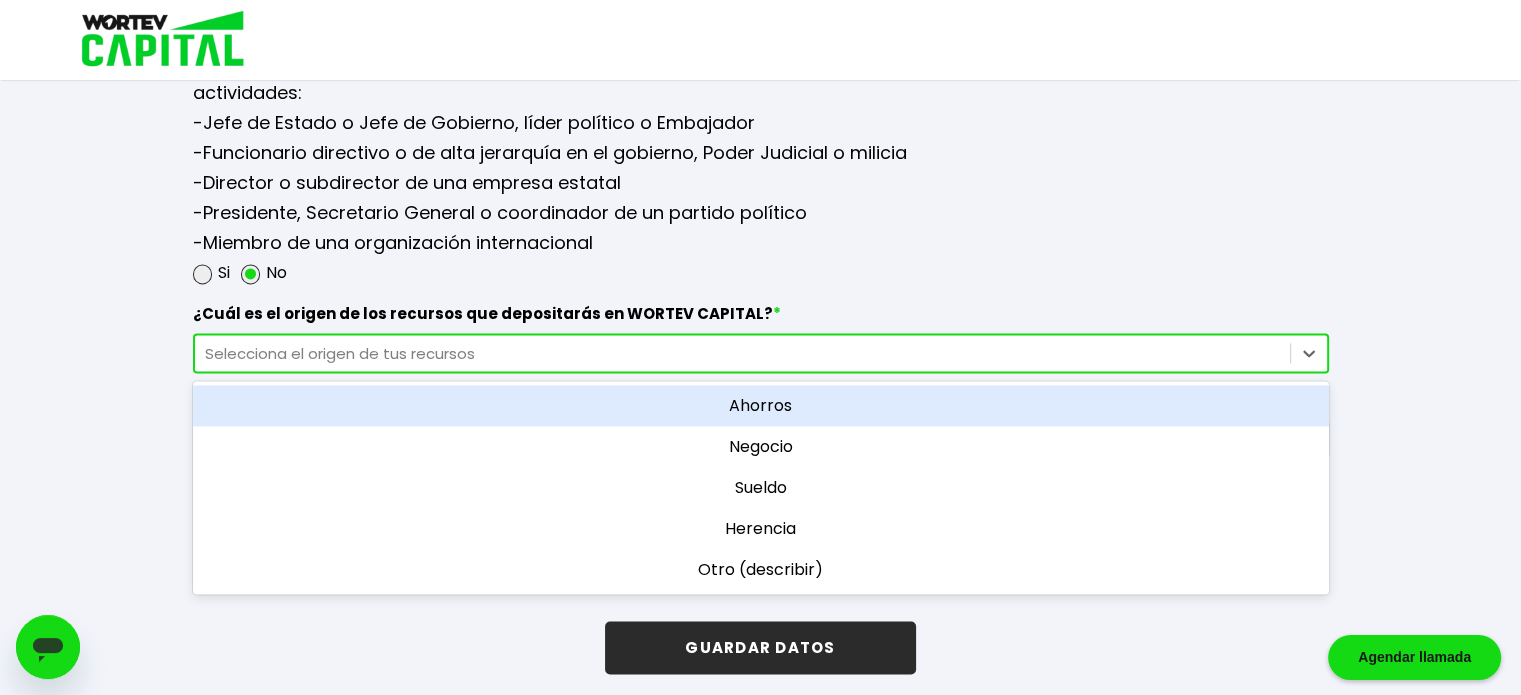 click on "Ahorros" at bounding box center [761, 405] 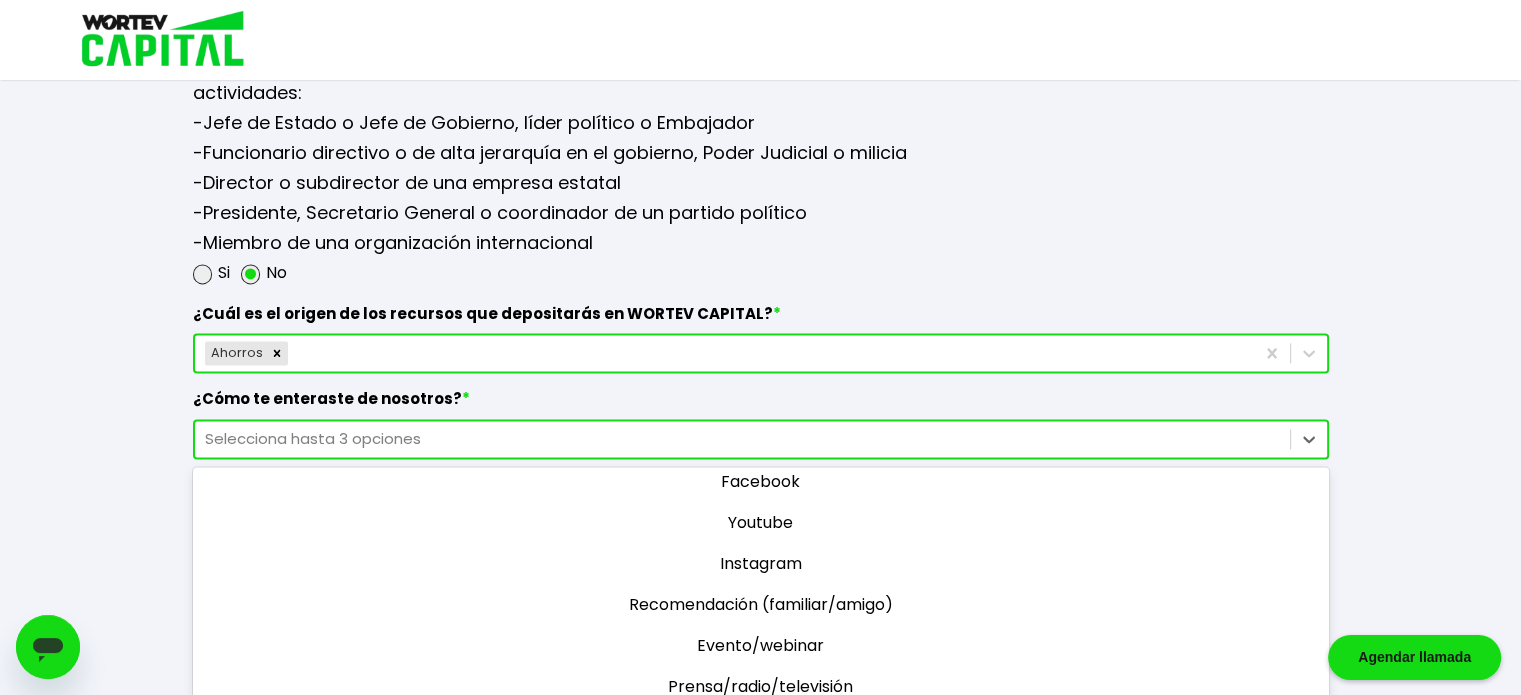 scroll, scrollTop: 0, scrollLeft: 0, axis: both 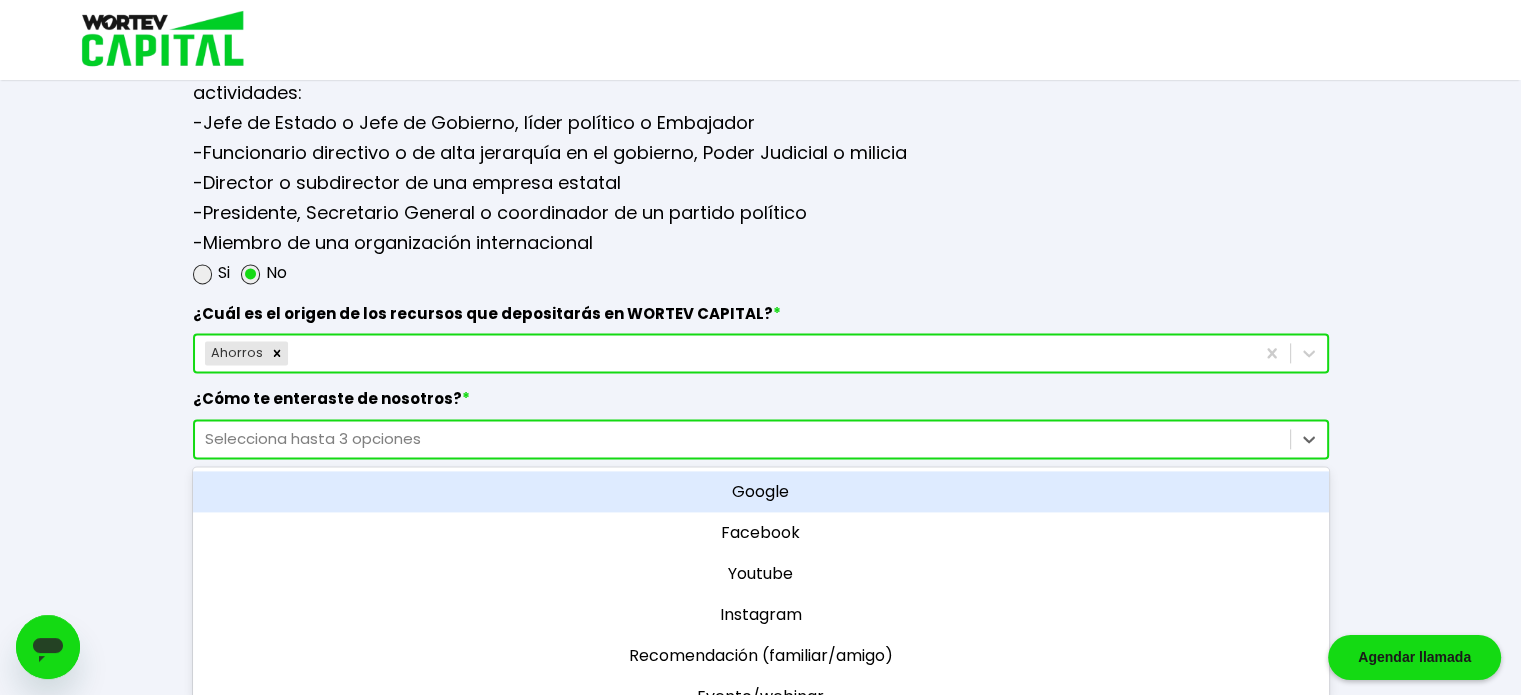 click on "Youtube" at bounding box center (761, 573) 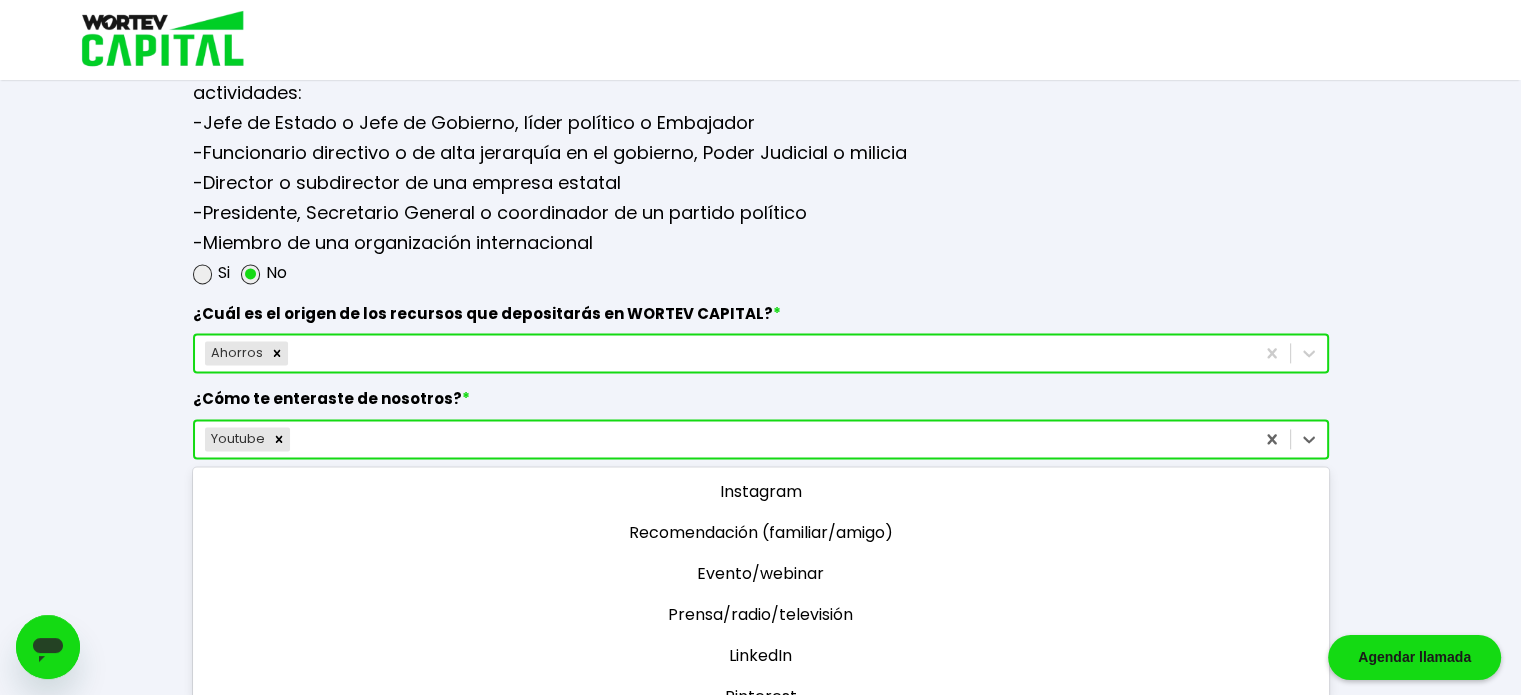 scroll, scrollTop: 0, scrollLeft: 0, axis: both 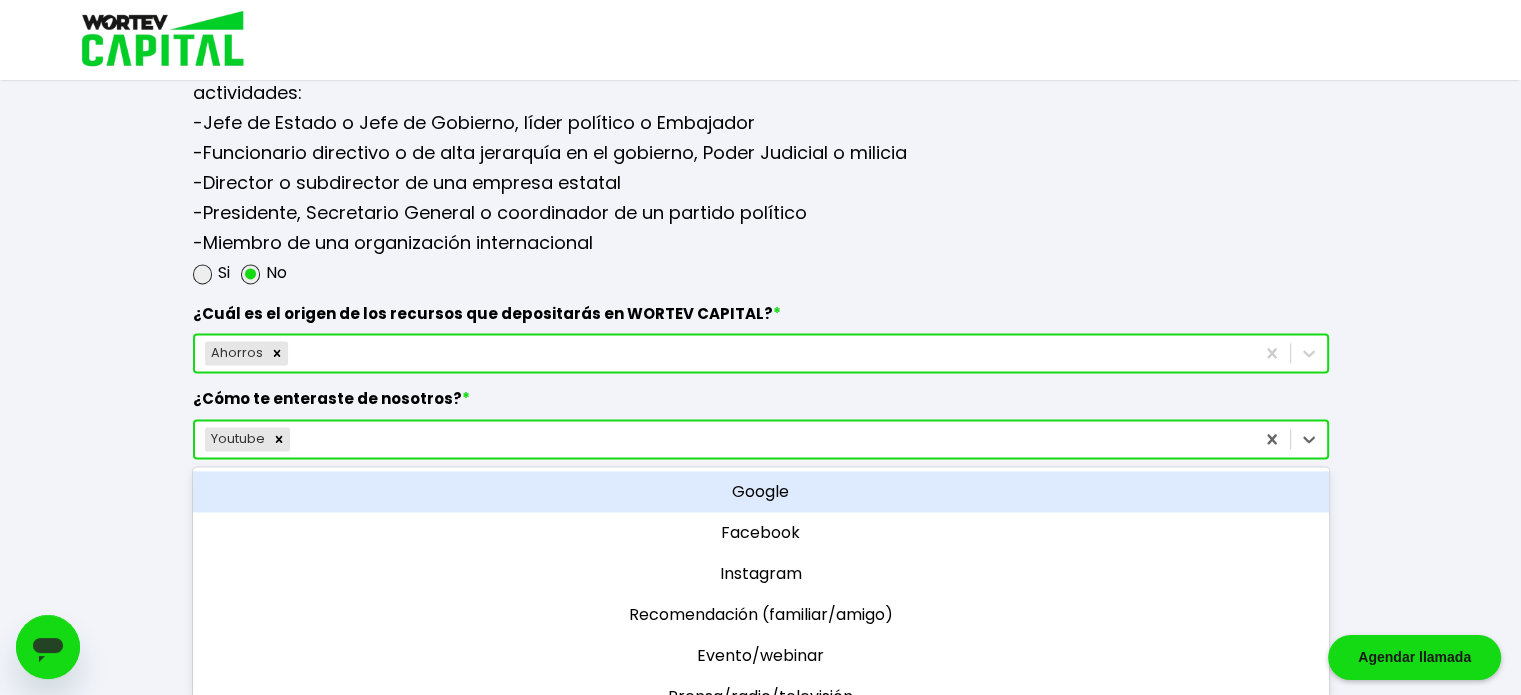 click on "Google" at bounding box center (761, 491) 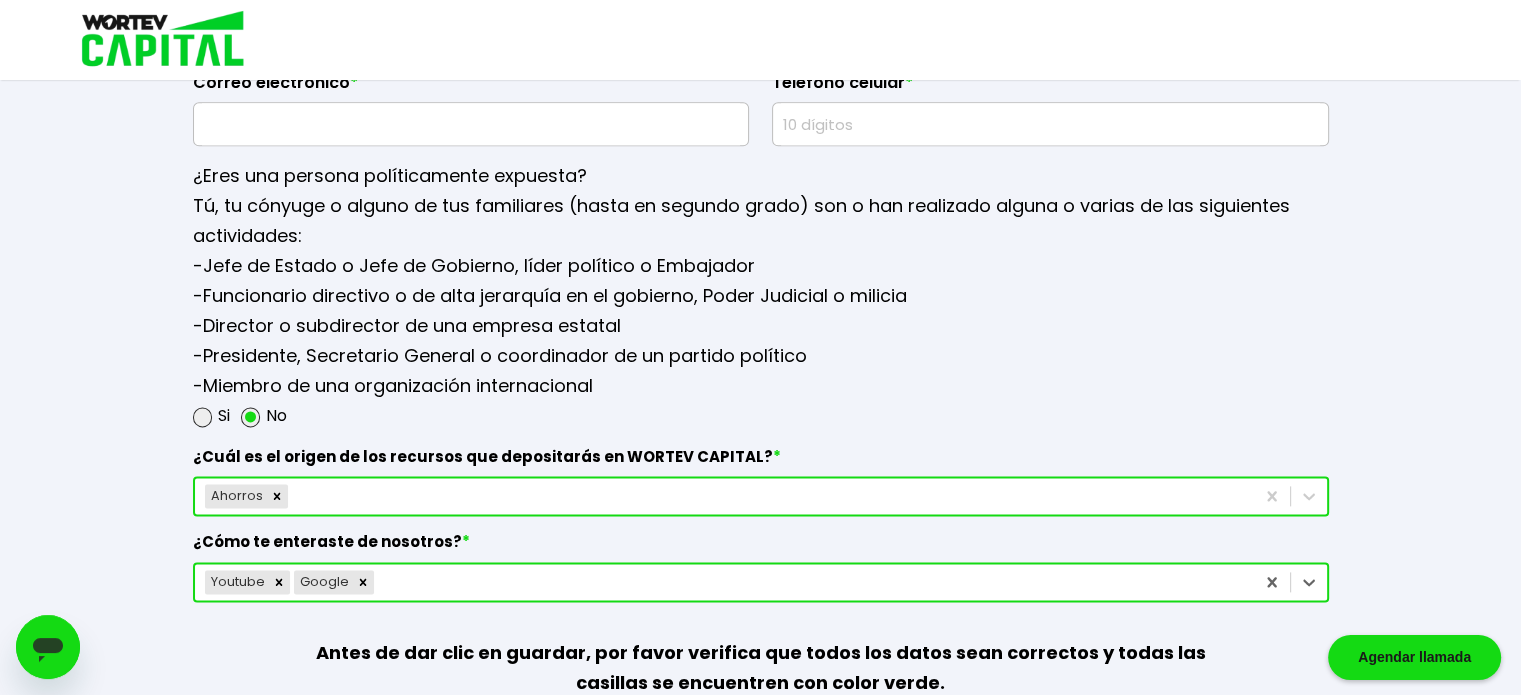 scroll, scrollTop: 2672, scrollLeft: 0, axis: vertical 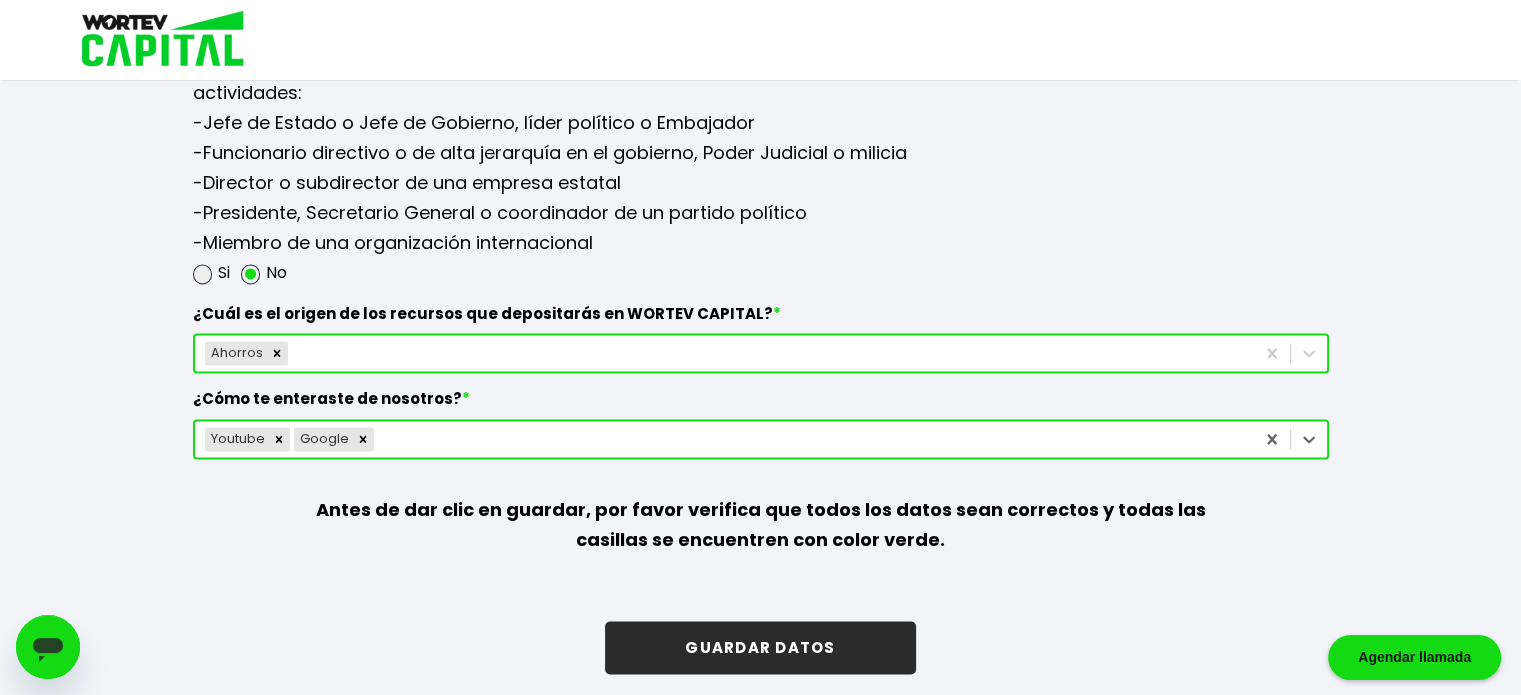 click on "GUARDAR DATOS" at bounding box center [760, 647] 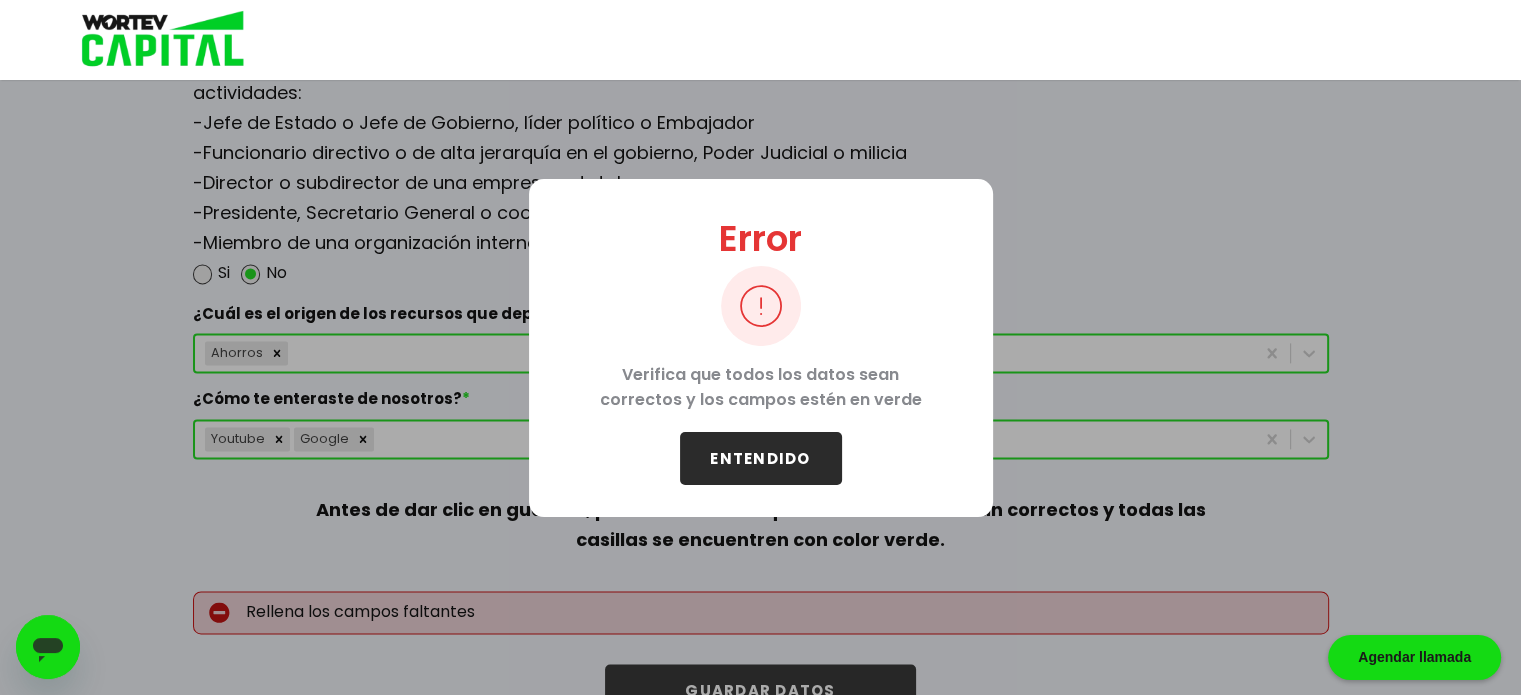 click on "ENTENDIDO" at bounding box center [761, 458] 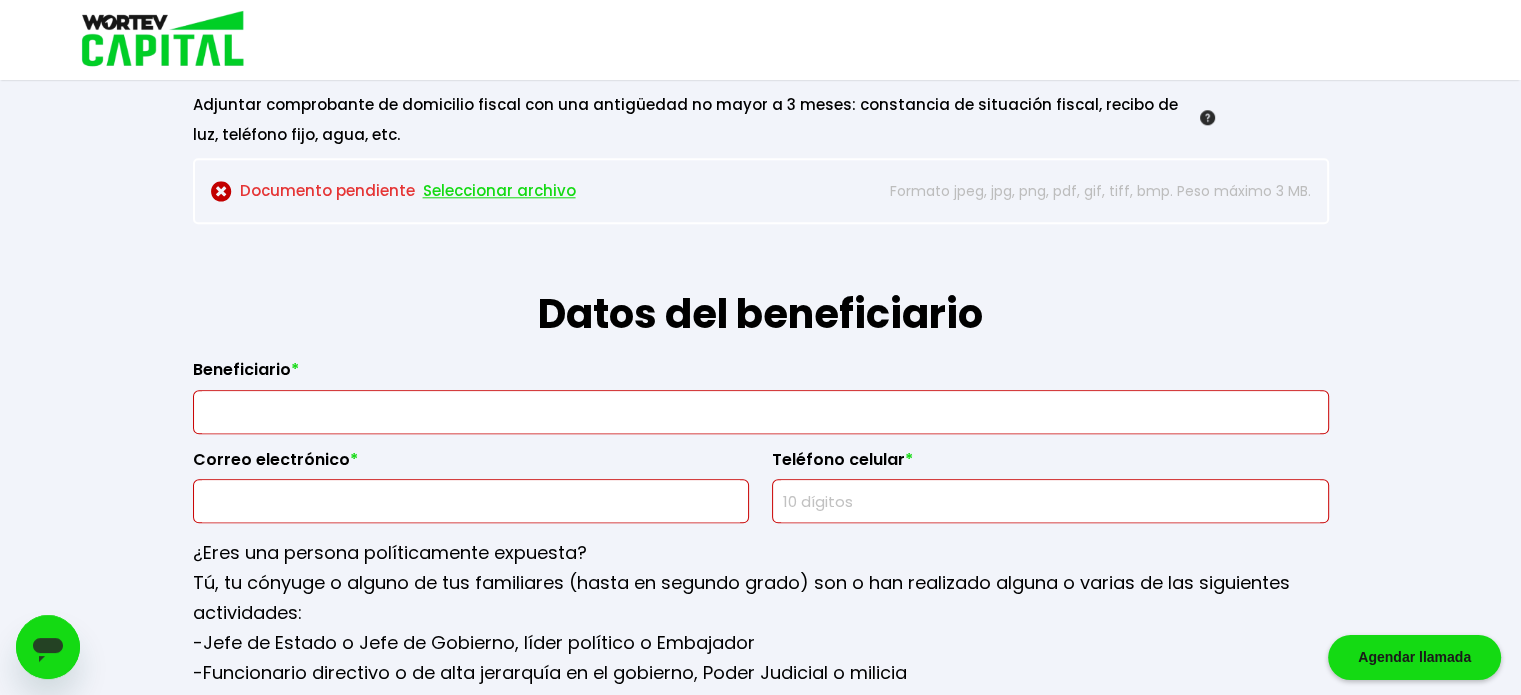 scroll, scrollTop: 2168, scrollLeft: 0, axis: vertical 